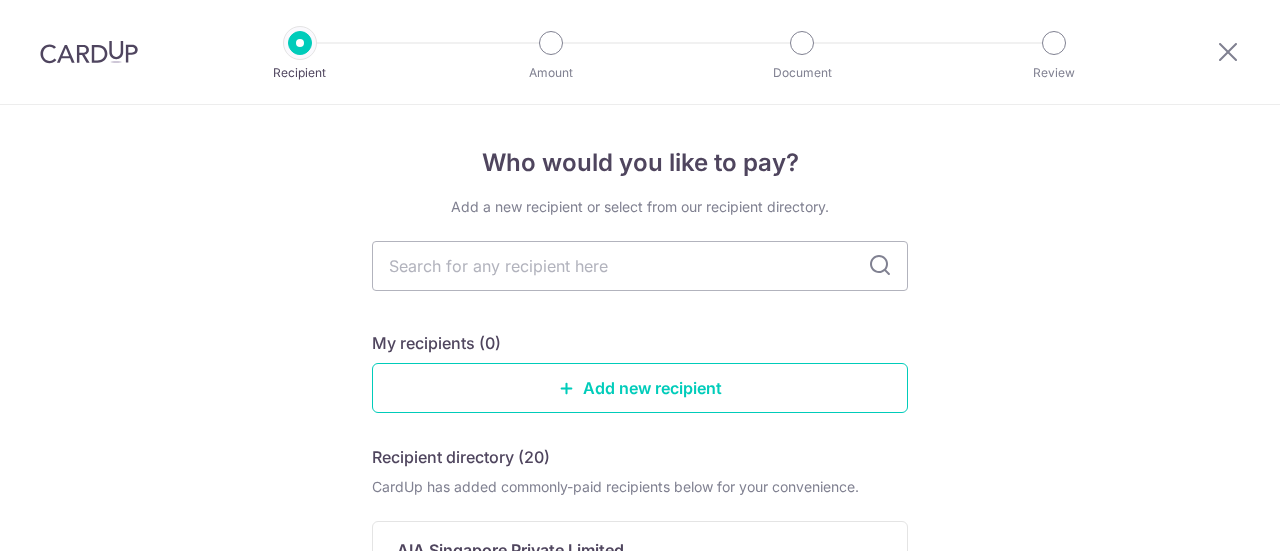 scroll, scrollTop: 0, scrollLeft: 0, axis: both 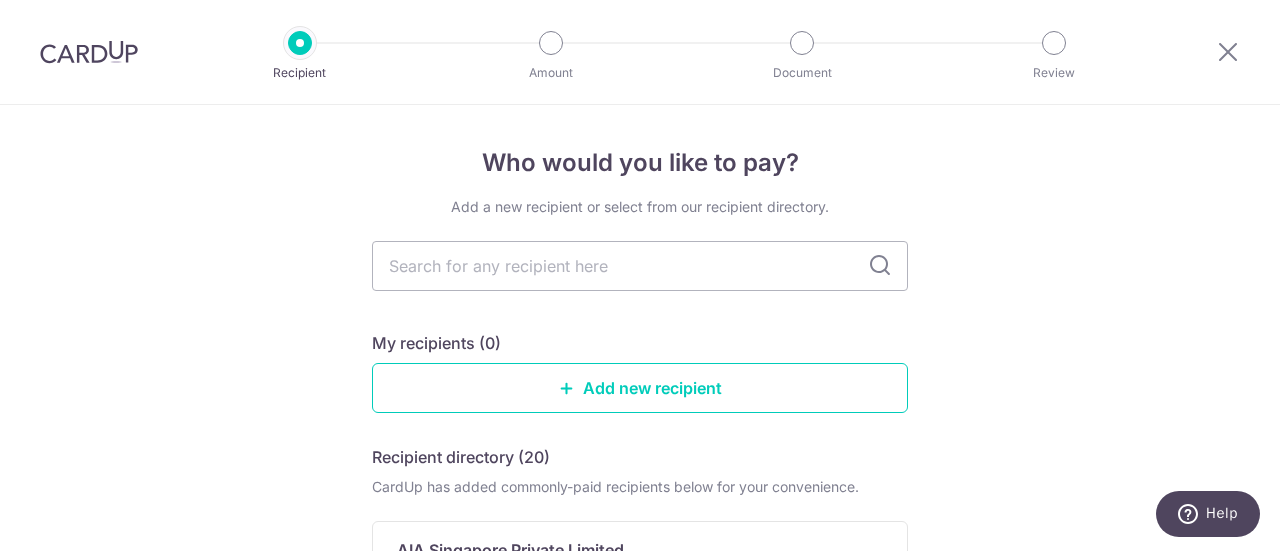 type on "I" 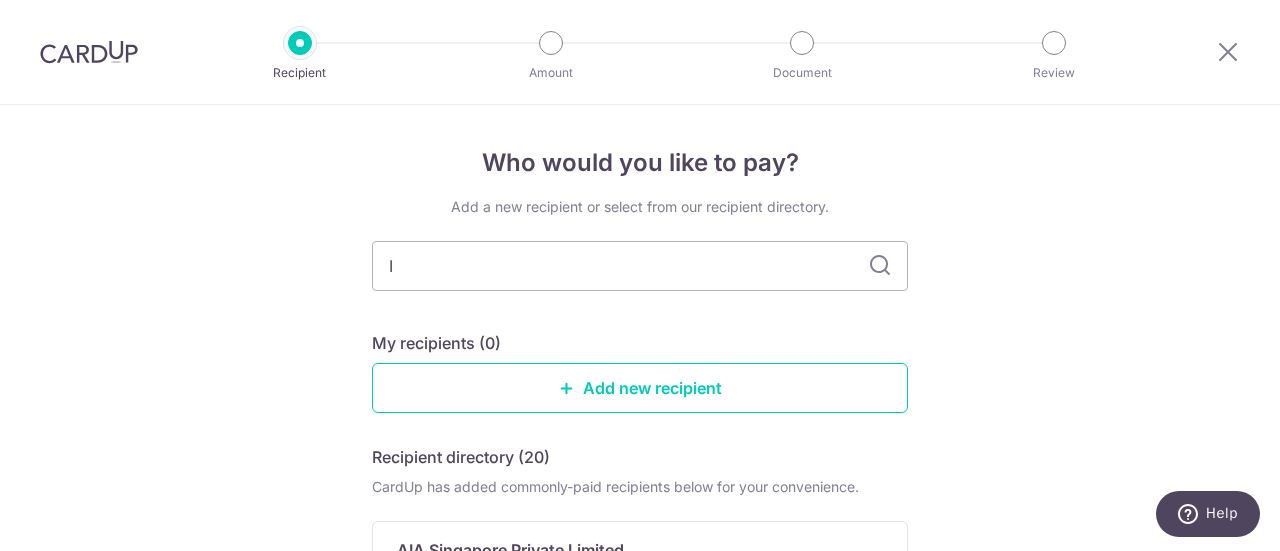 type 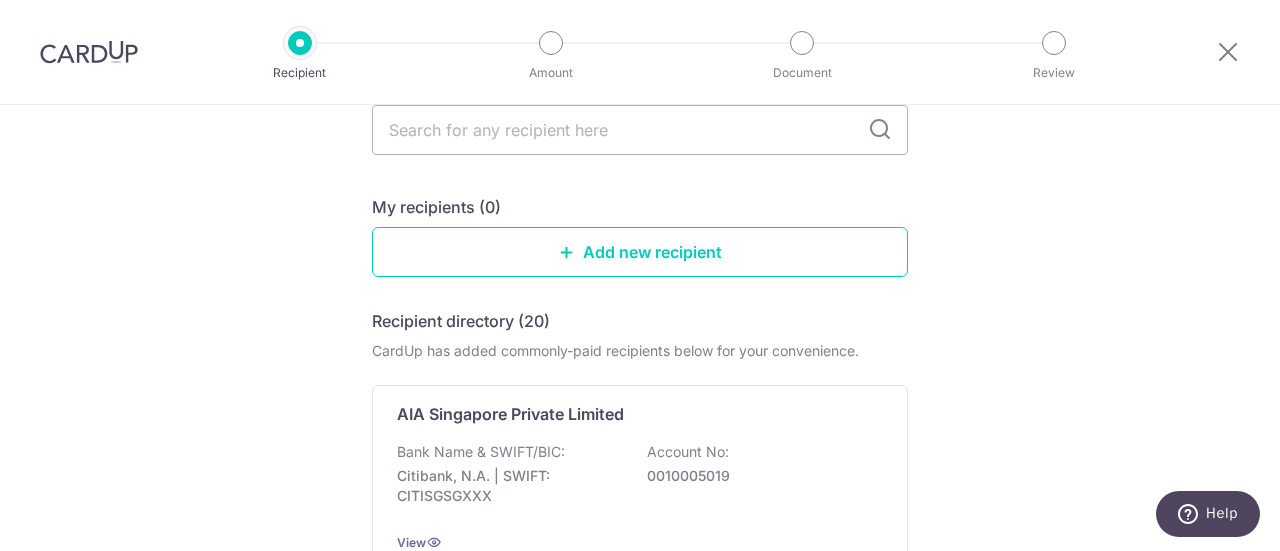 scroll, scrollTop: 394, scrollLeft: 0, axis: vertical 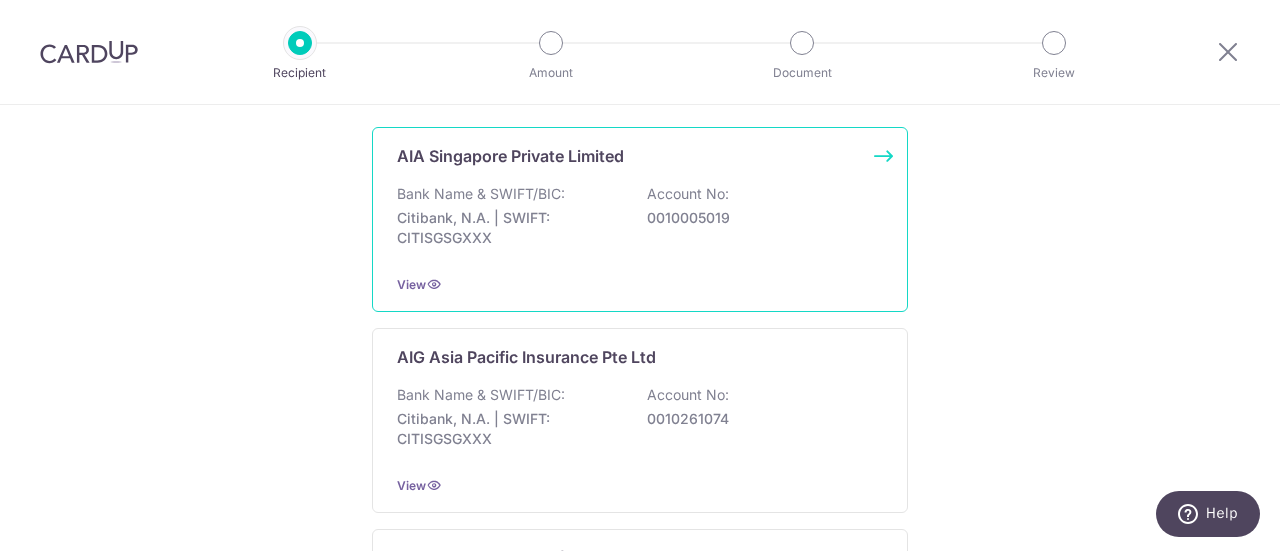 click on "Citibank, N.A. | SWIFT: CITISGSGXXX" at bounding box center [509, 228] 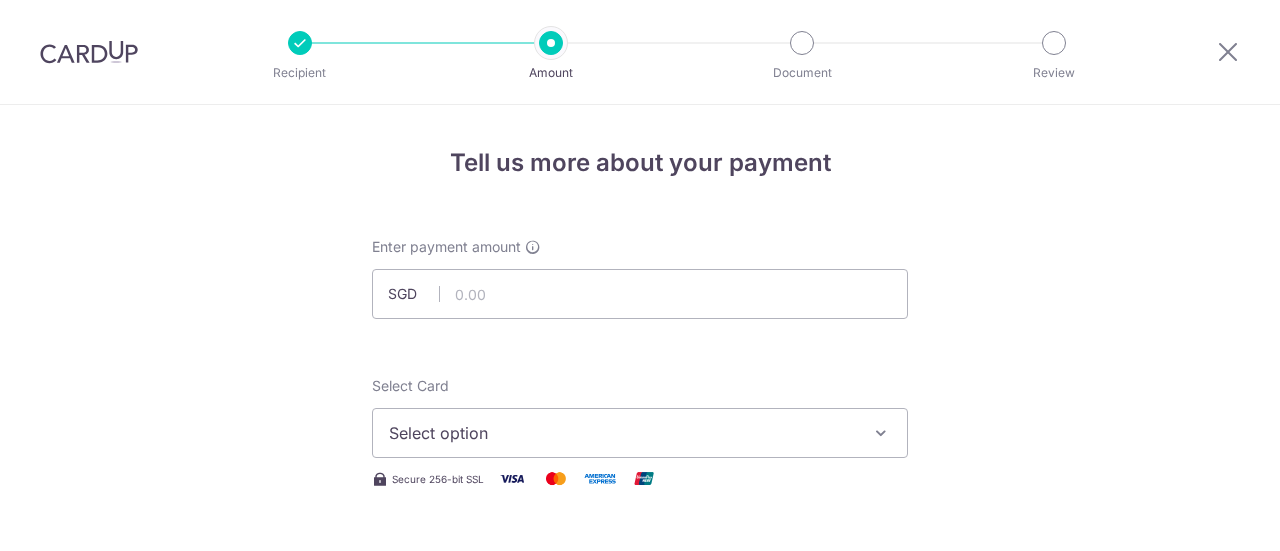 scroll, scrollTop: 0, scrollLeft: 0, axis: both 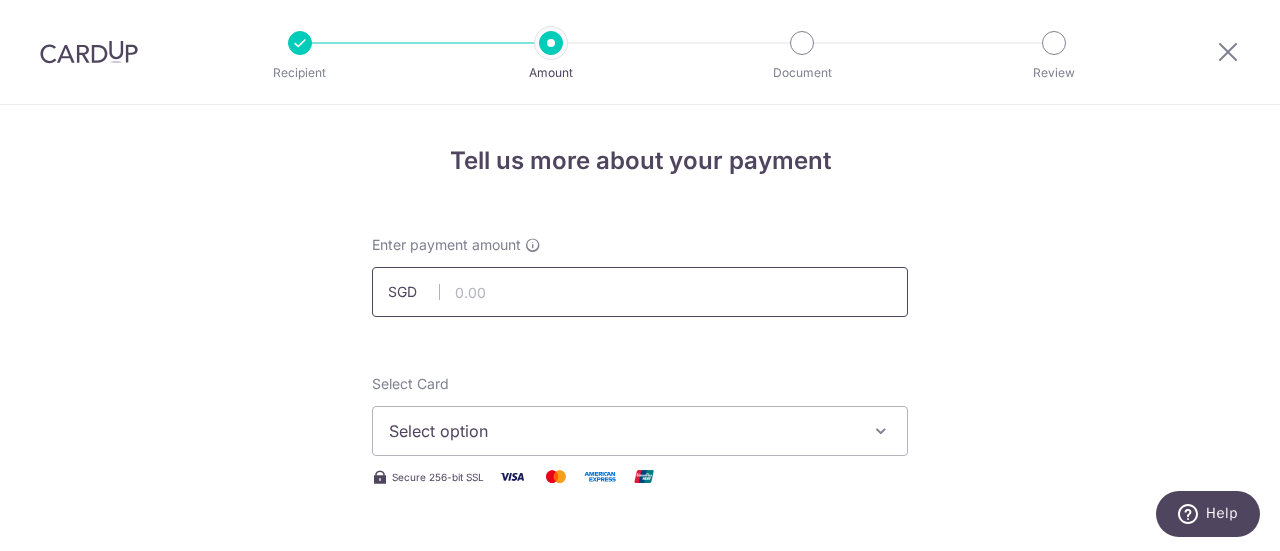 click at bounding box center [640, 292] 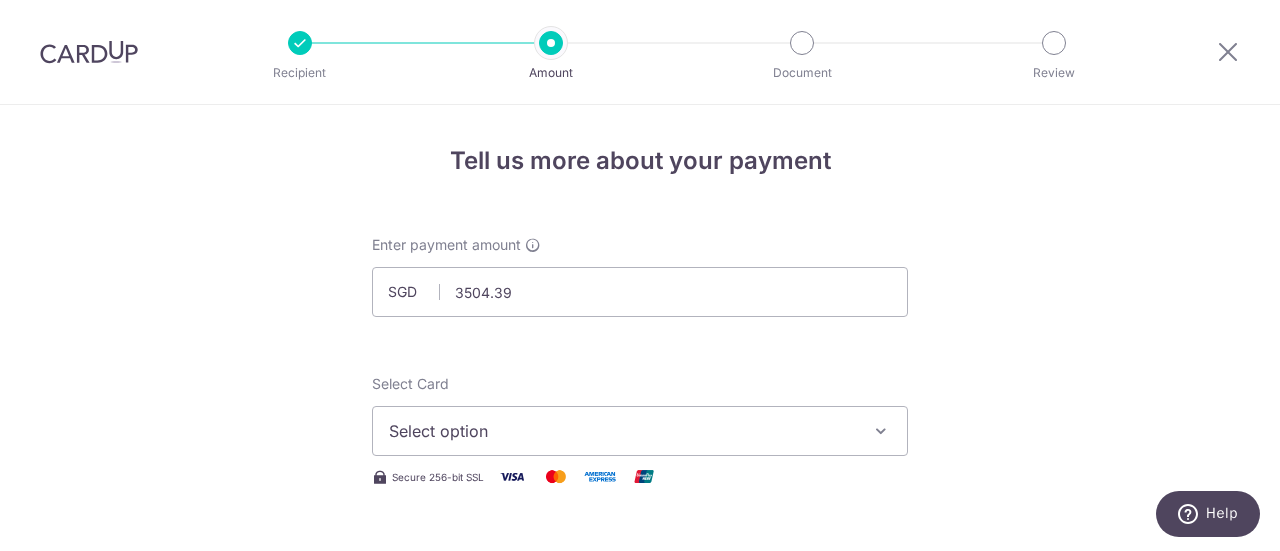 type on "3,504.39" 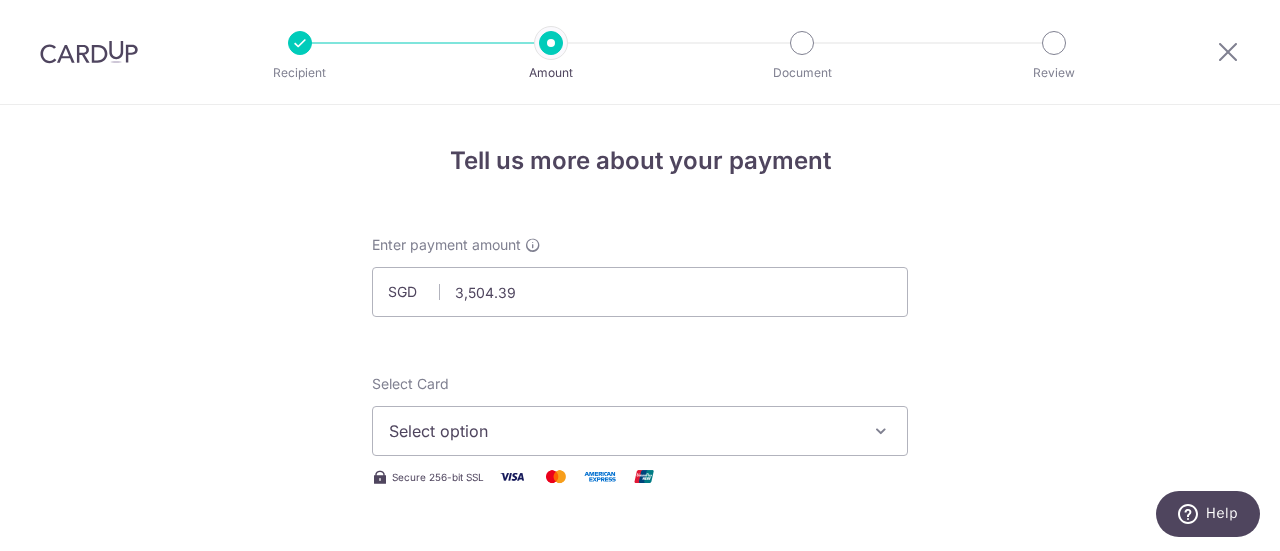 click on "Enter payment amount
SGD
3,504.39
3504.39
Select Card
Select option
Add credit card
Your Cards
**** 0028
**** 3125
Secure 256-bit SSL
Text
New card details
Card
Secure 256-bit SSL" at bounding box center [640, 1026] 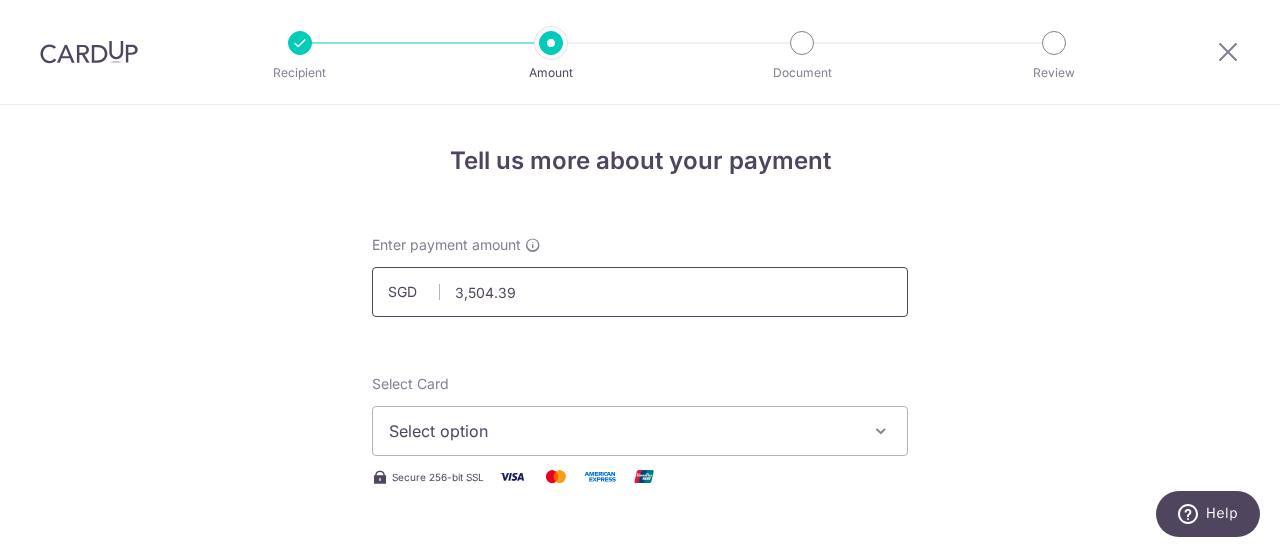 scroll, scrollTop: 97, scrollLeft: 0, axis: vertical 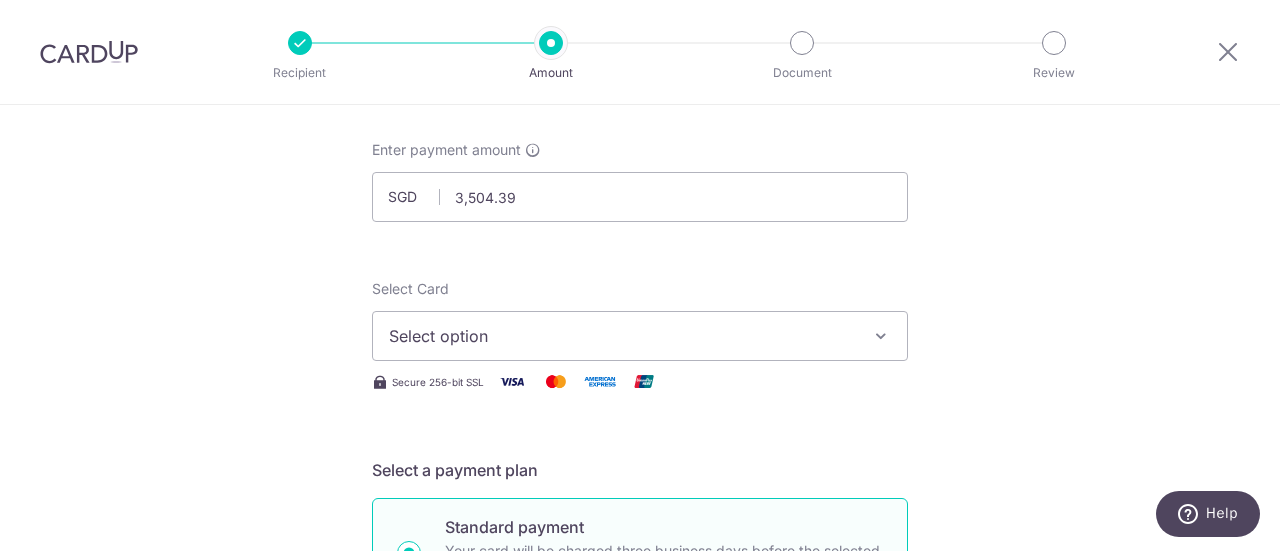click on "Select option" at bounding box center (622, 336) 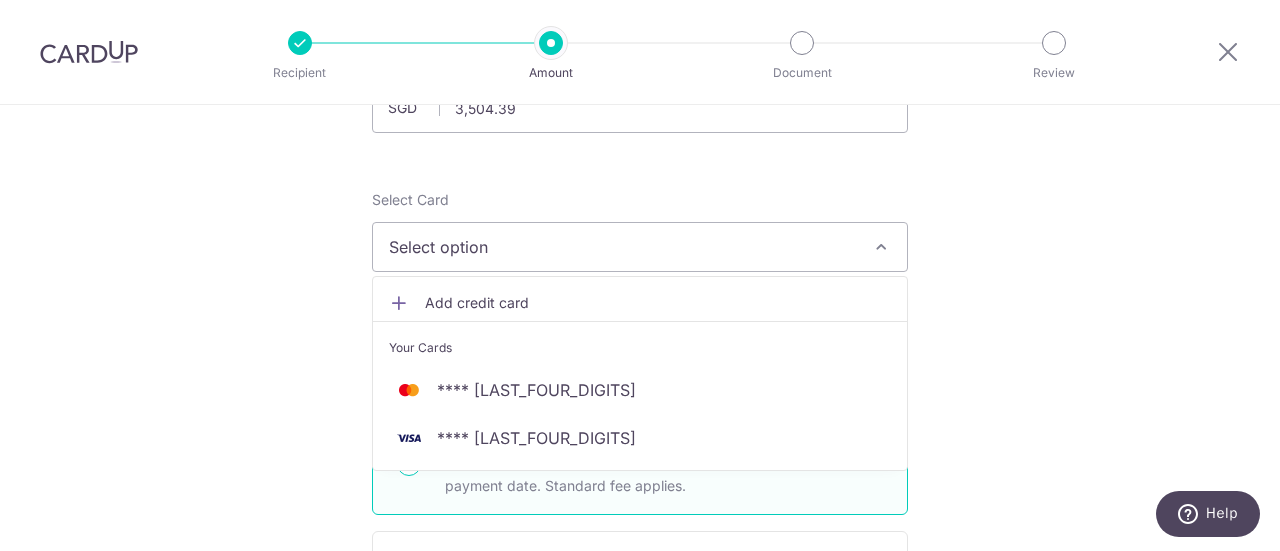 scroll, scrollTop: 188, scrollLeft: 0, axis: vertical 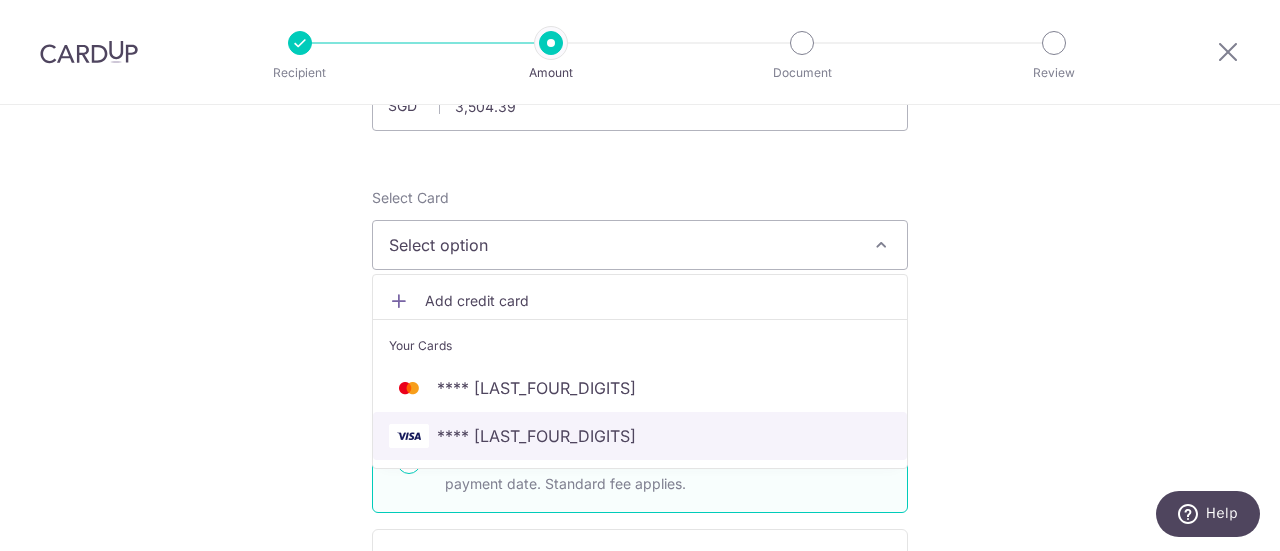 click on "**** [CARD_LAST_FOUR]" at bounding box center (536, 436) 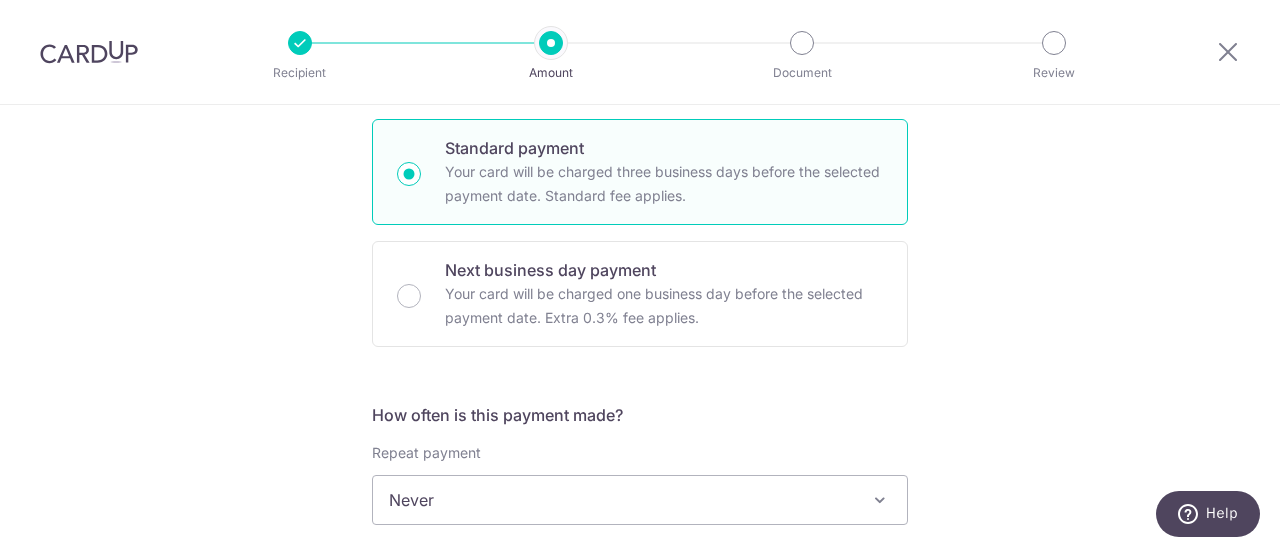scroll, scrollTop: 666, scrollLeft: 0, axis: vertical 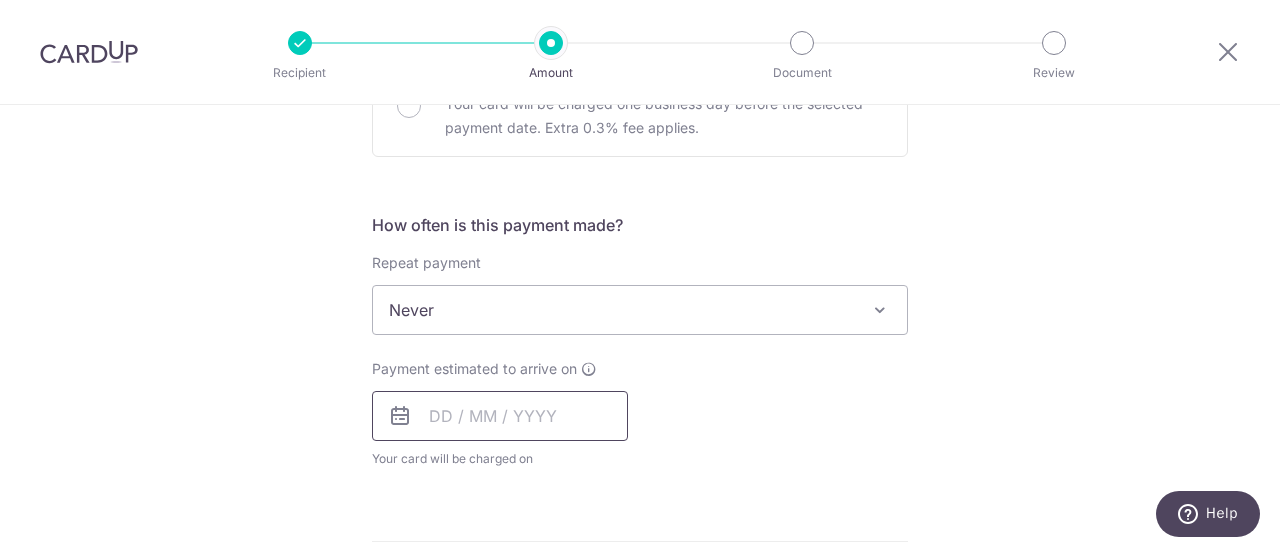 click at bounding box center [500, 416] 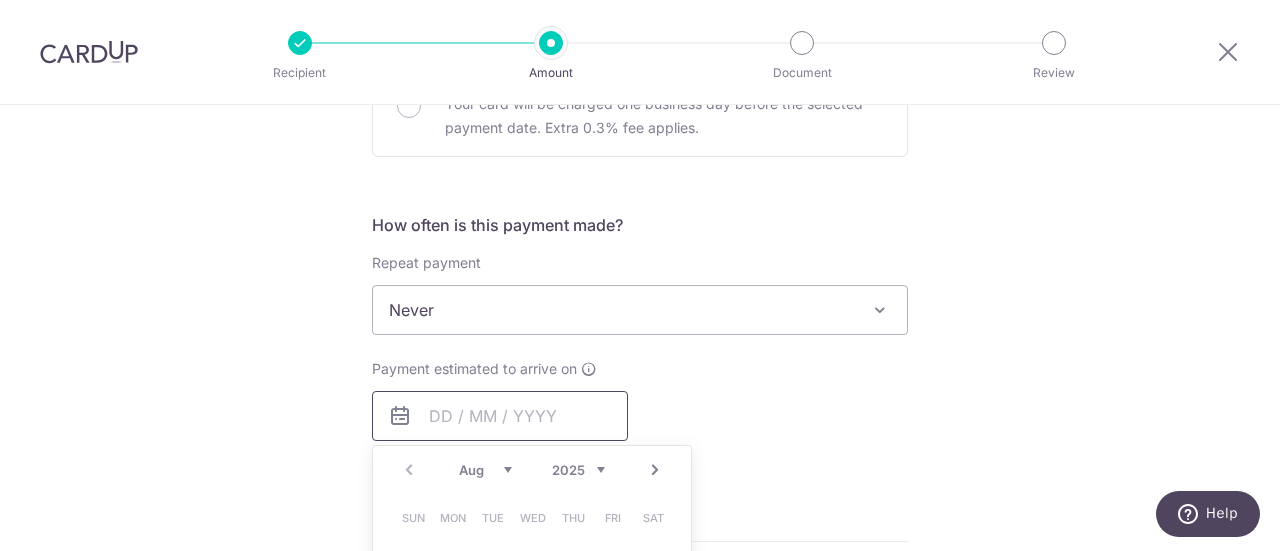 scroll, scrollTop: 910, scrollLeft: 0, axis: vertical 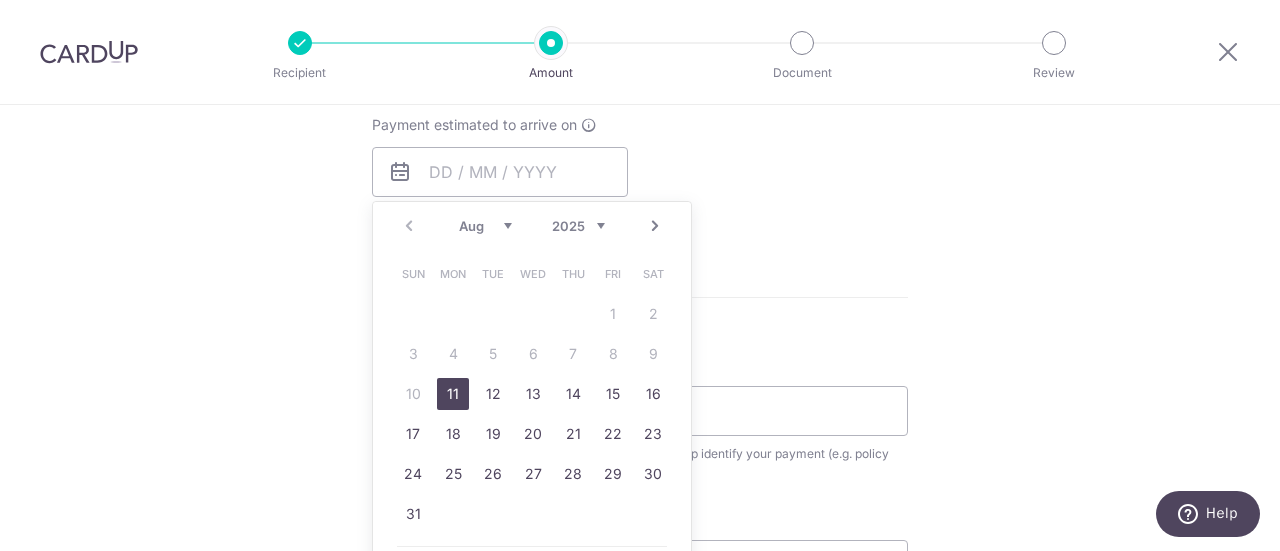 click on "11" at bounding box center (453, 394) 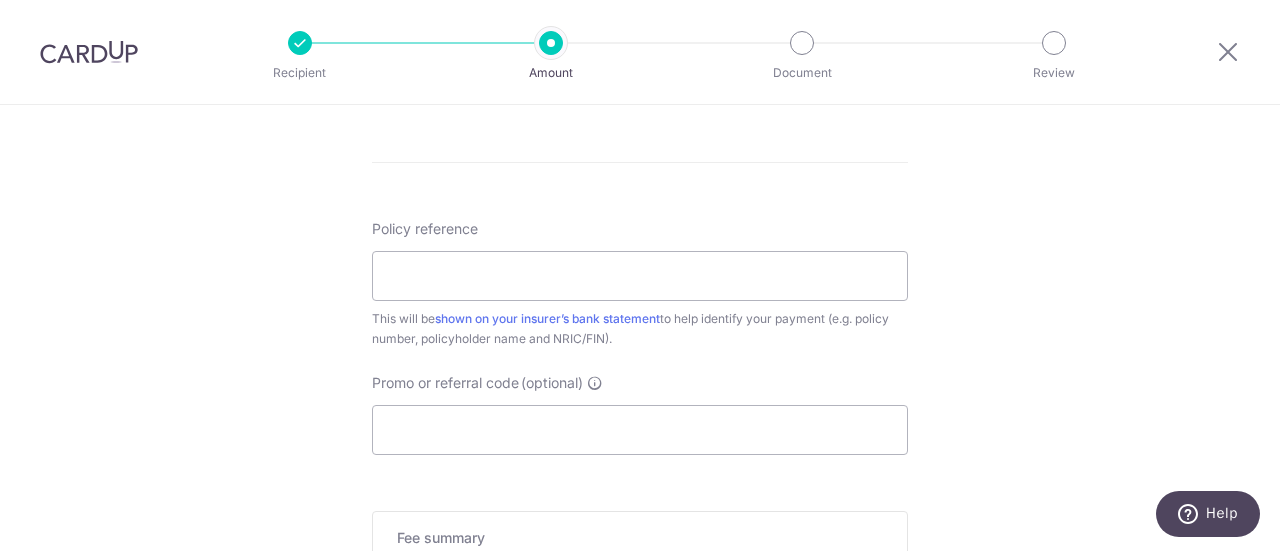 scroll, scrollTop: 1127, scrollLeft: 0, axis: vertical 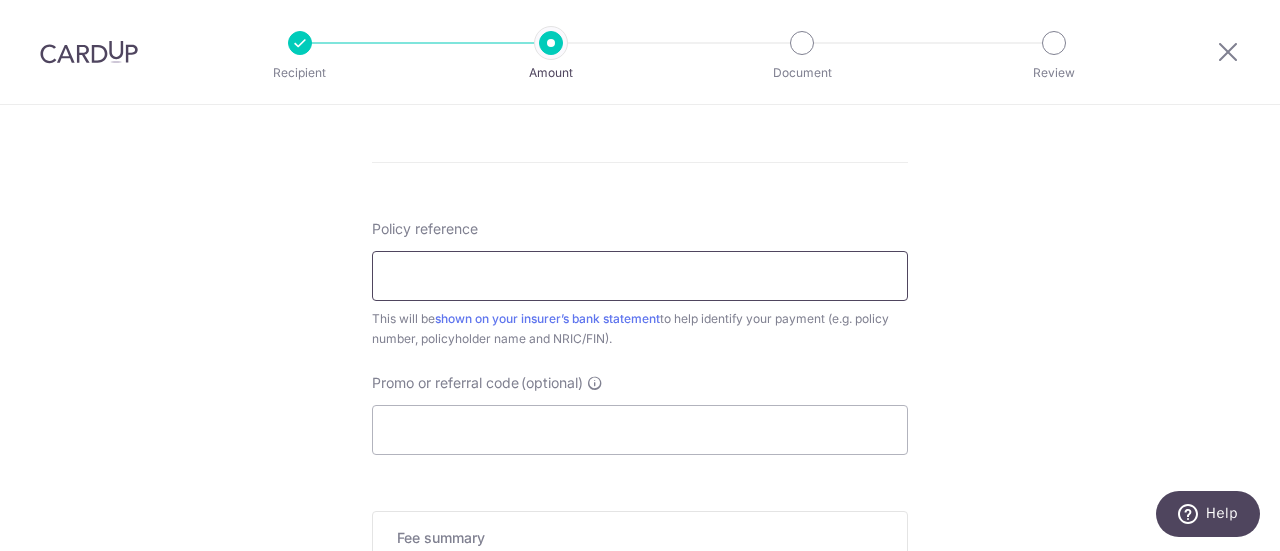 click on "Policy reference" at bounding box center (640, 276) 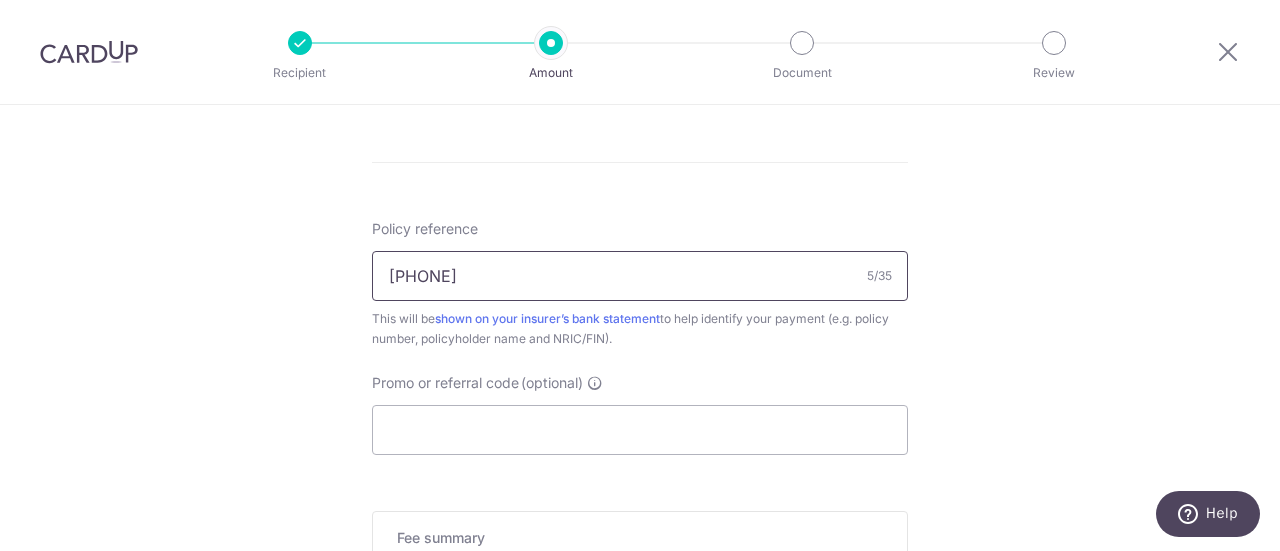 type on "L545587729" 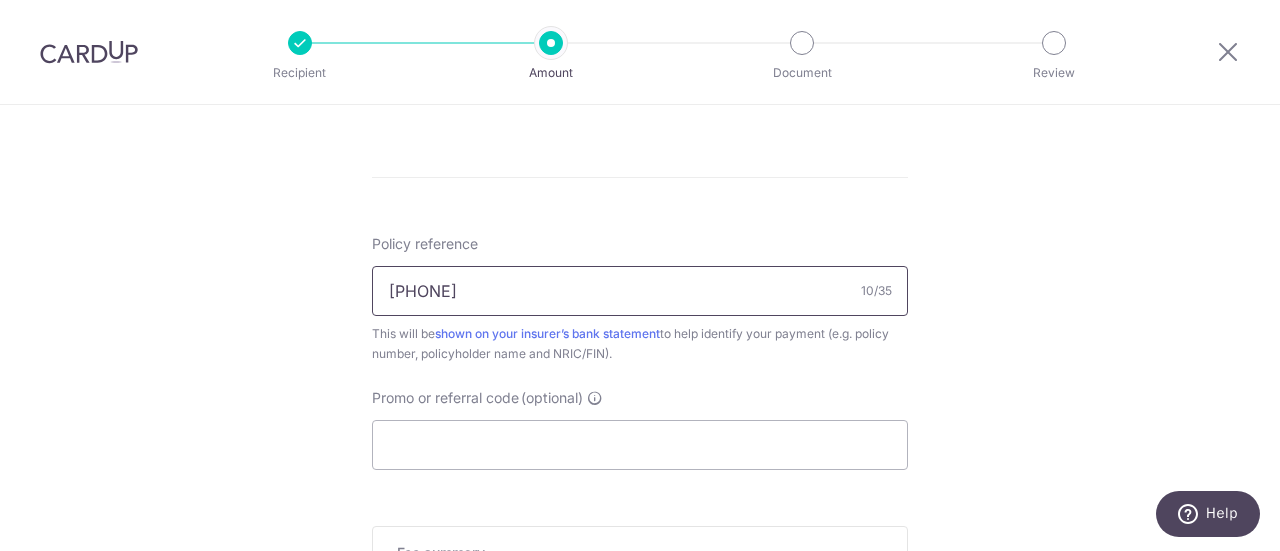 scroll, scrollTop: 1111, scrollLeft: 0, axis: vertical 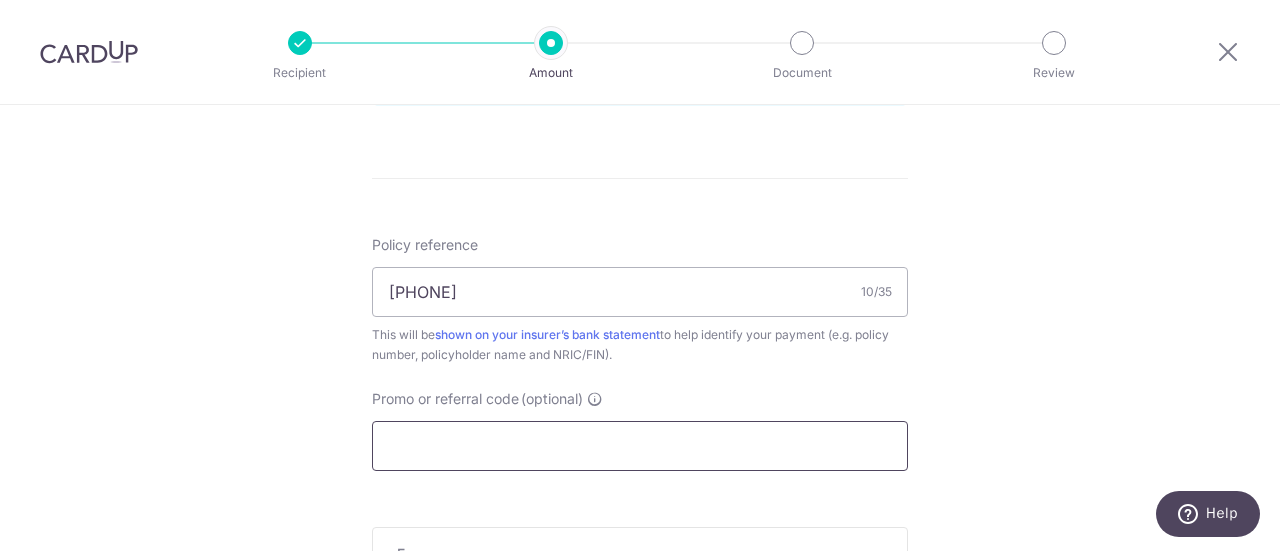 click on "Promo or referral code
(optional)" at bounding box center [640, 446] 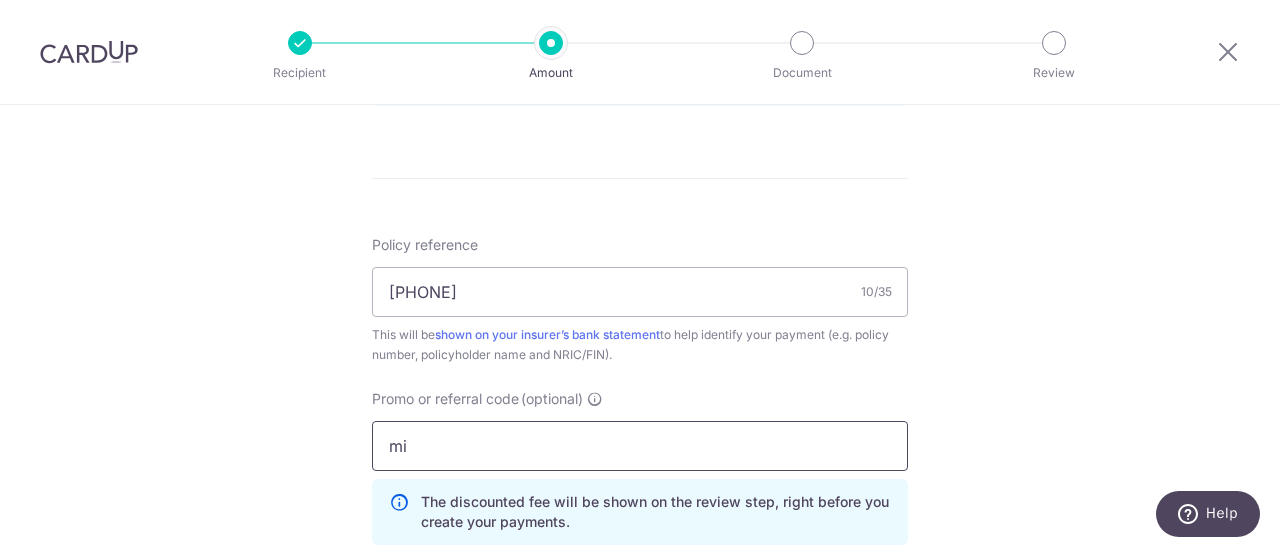type on "m" 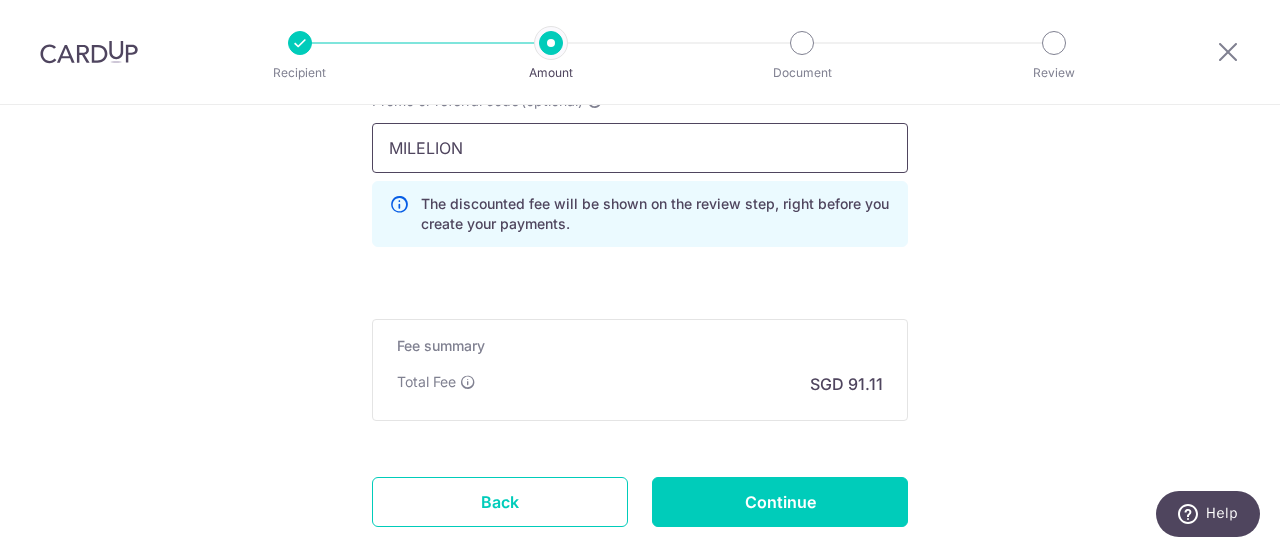 scroll, scrollTop: 1410, scrollLeft: 0, axis: vertical 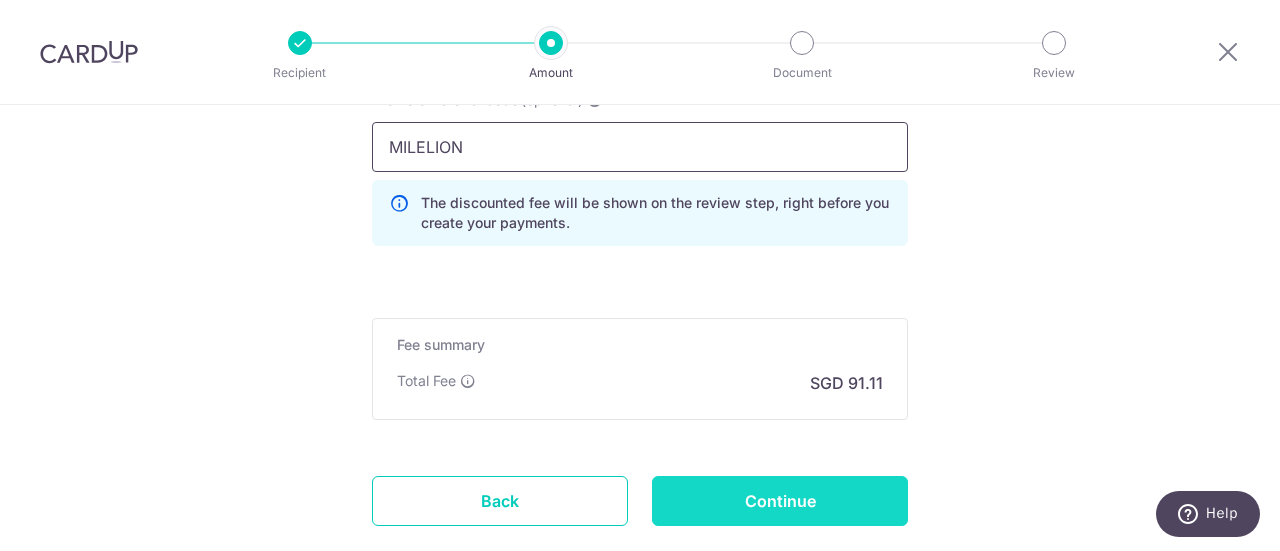 type on "MILELION" 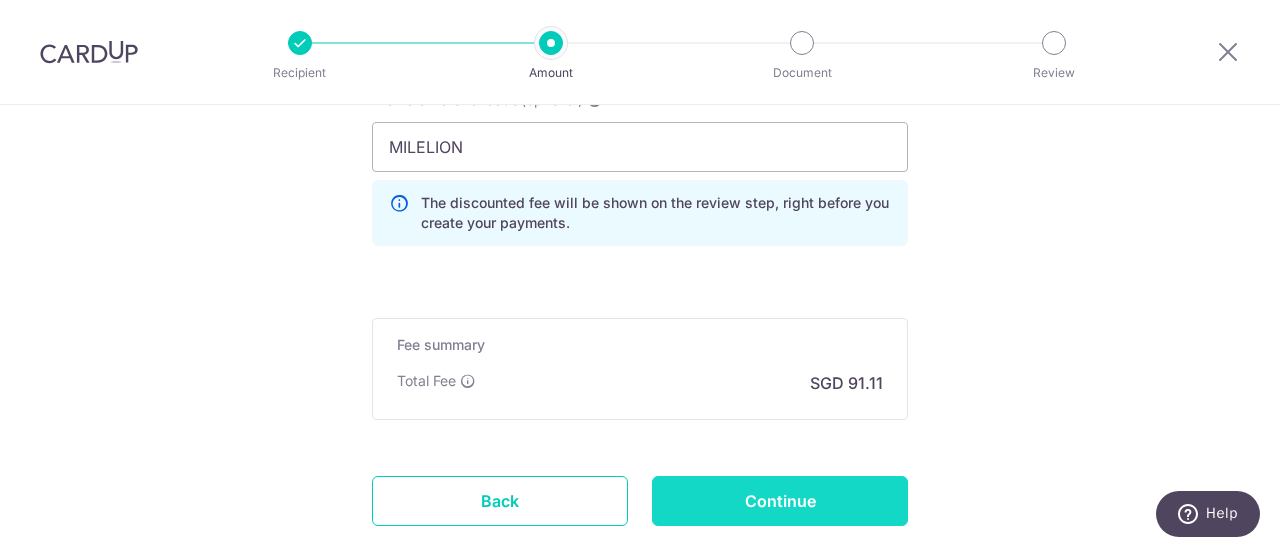 click on "Continue" at bounding box center [780, 501] 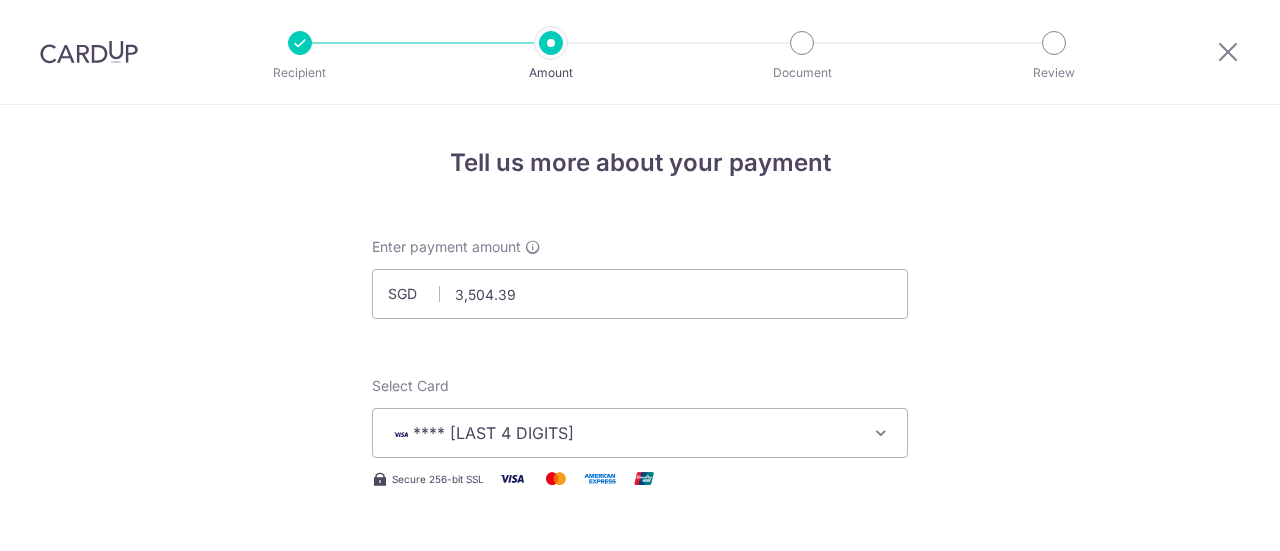 scroll, scrollTop: 0, scrollLeft: 0, axis: both 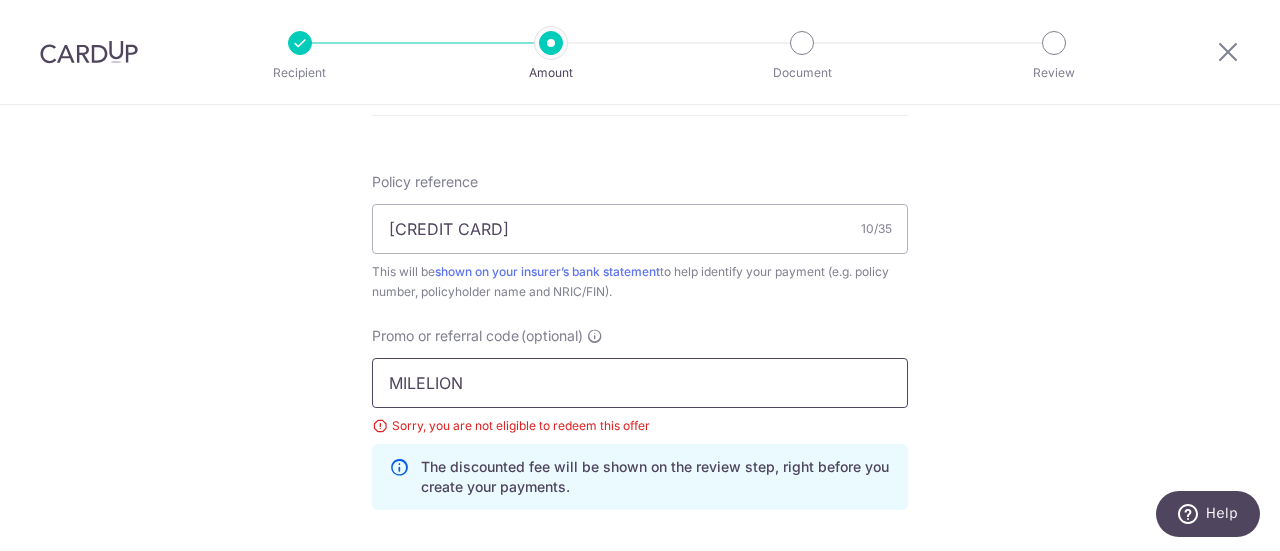 drag, startPoint x: 482, startPoint y: 381, endPoint x: 162, endPoint y: 353, distance: 321.22266 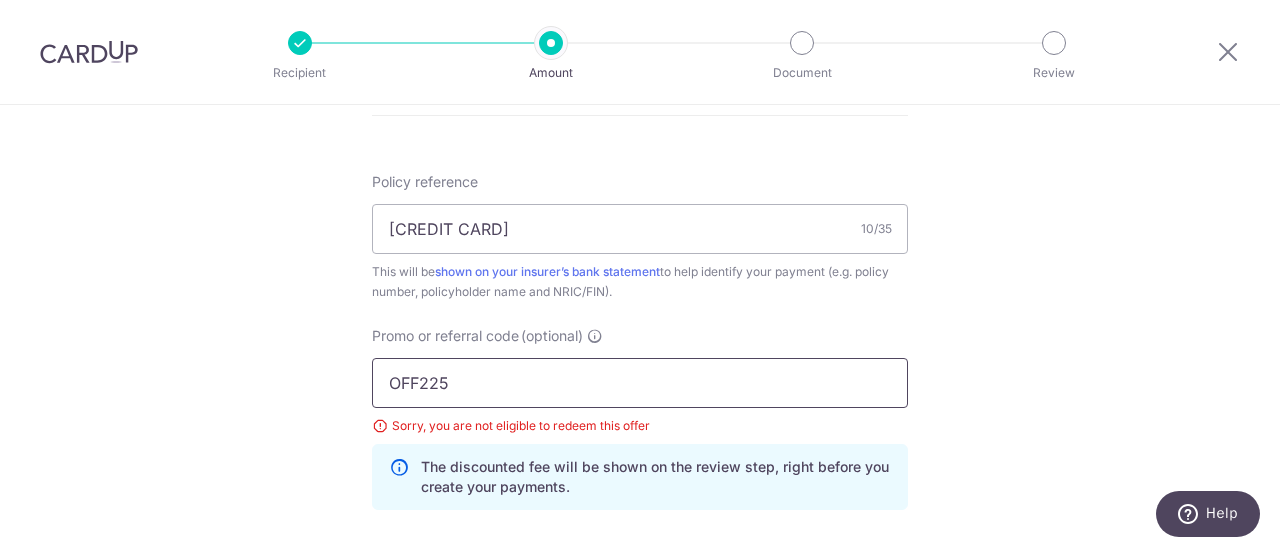 type on "OFF225" 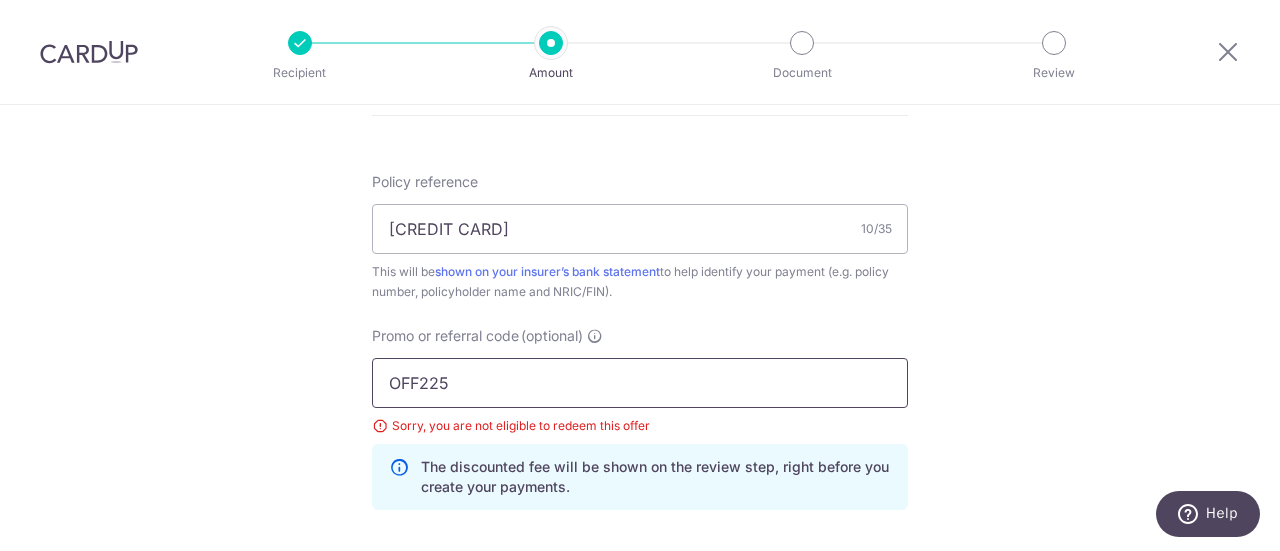 scroll, scrollTop: 1483, scrollLeft: 0, axis: vertical 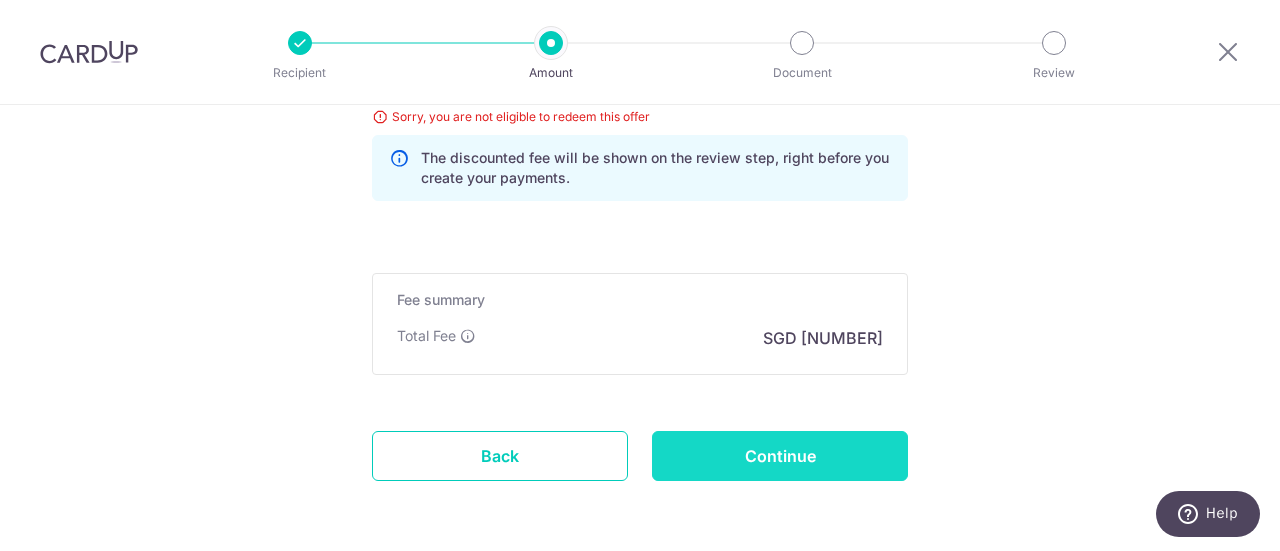 click on "Continue" at bounding box center [780, 456] 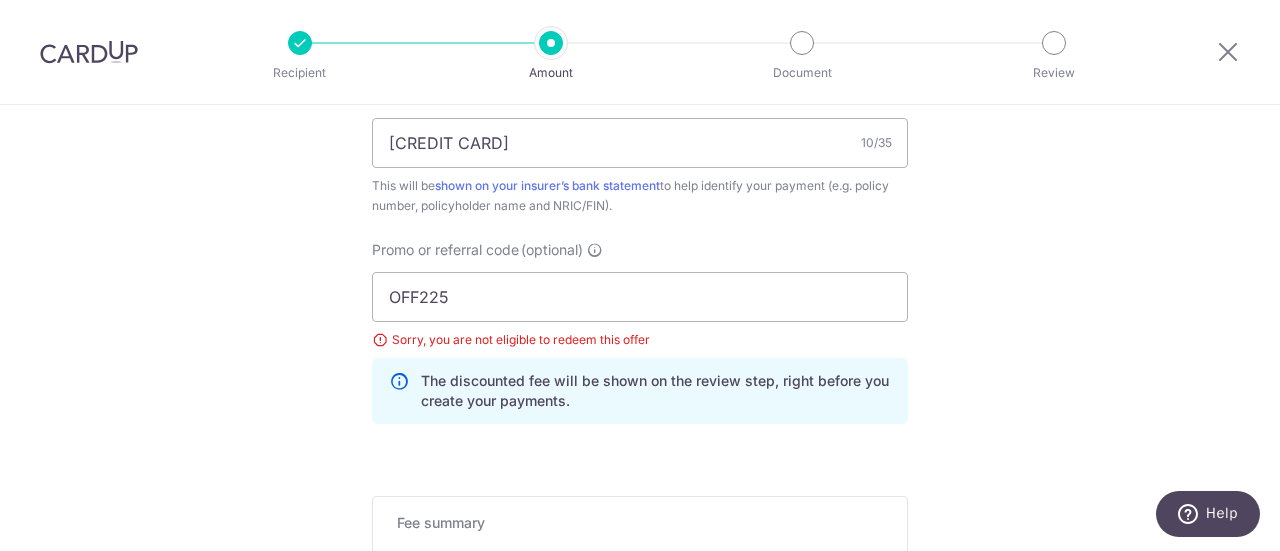 scroll, scrollTop: 1261, scrollLeft: 0, axis: vertical 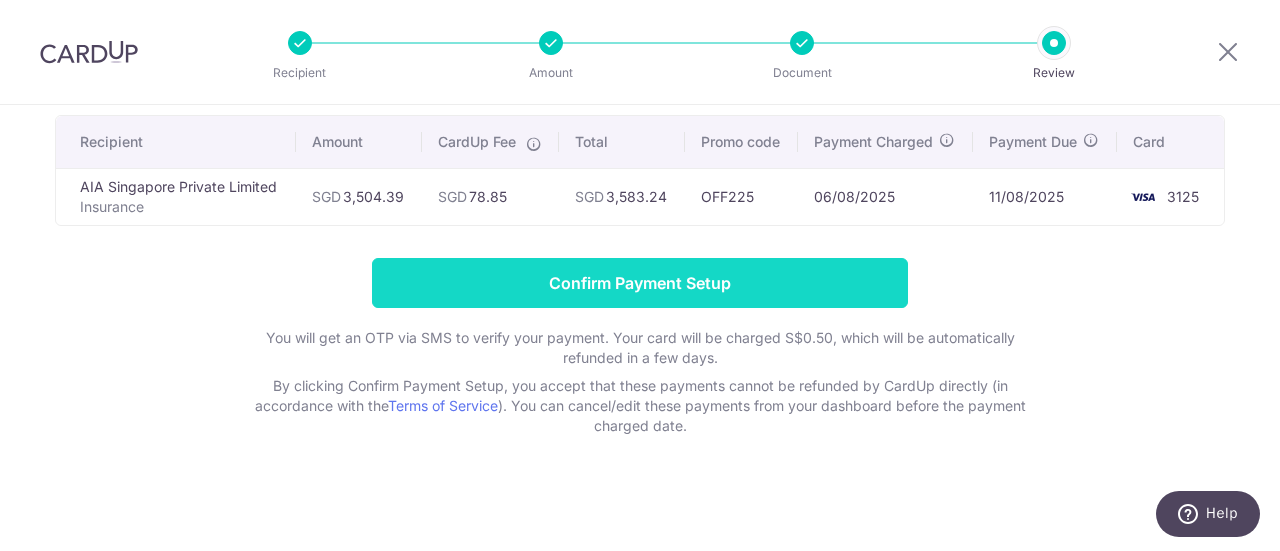 click on "Confirm Payment Setup" at bounding box center (640, 283) 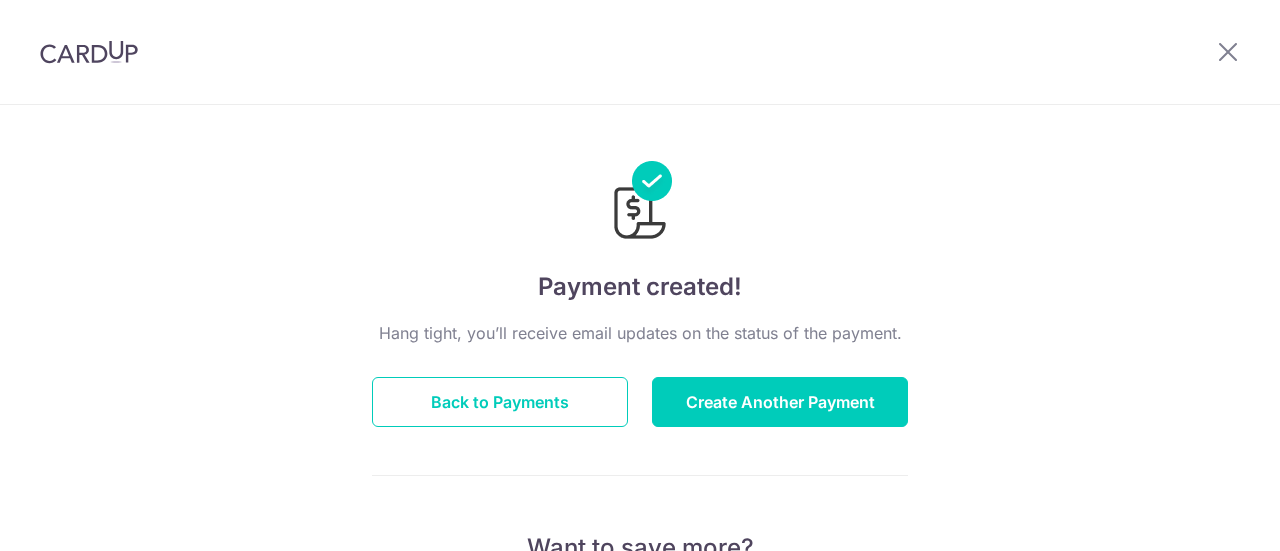 scroll, scrollTop: 0, scrollLeft: 0, axis: both 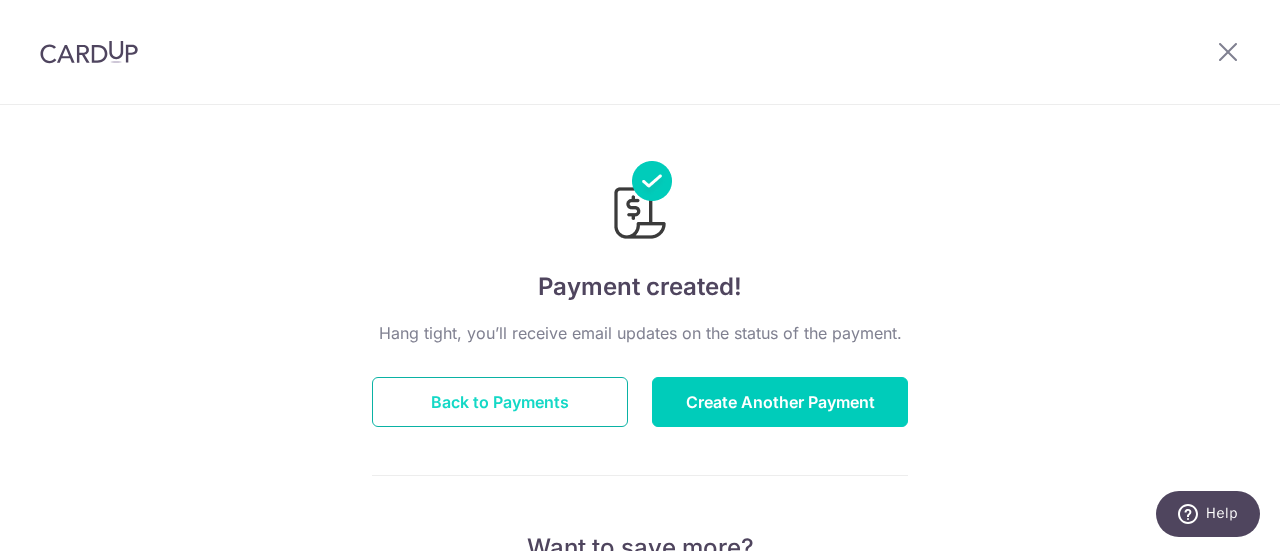 click on "Back to Payments" at bounding box center [500, 402] 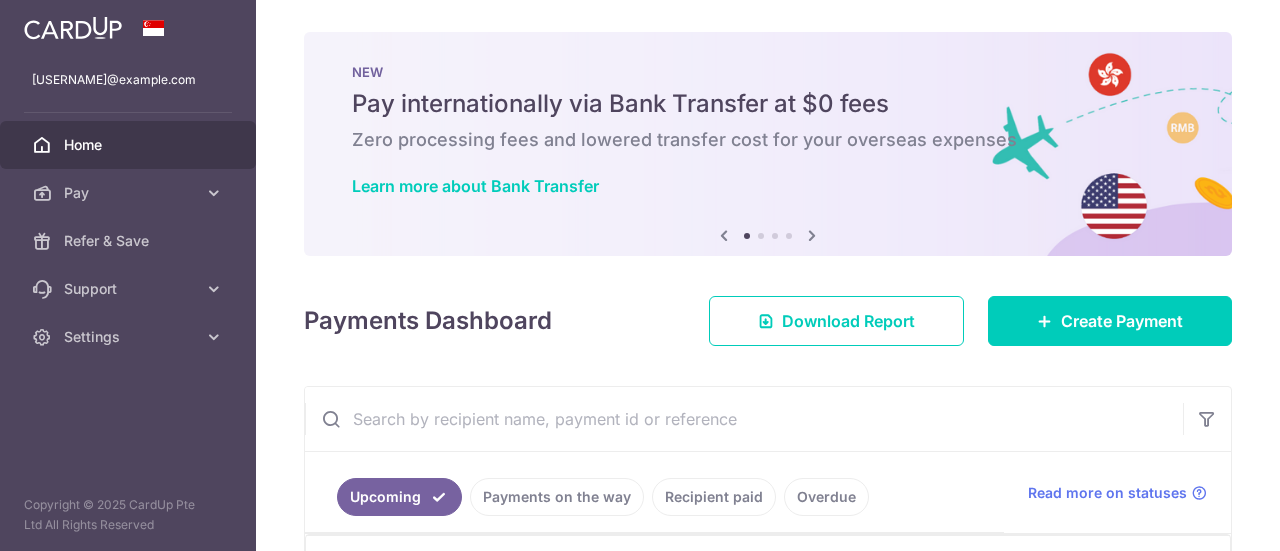 scroll, scrollTop: 0, scrollLeft: 0, axis: both 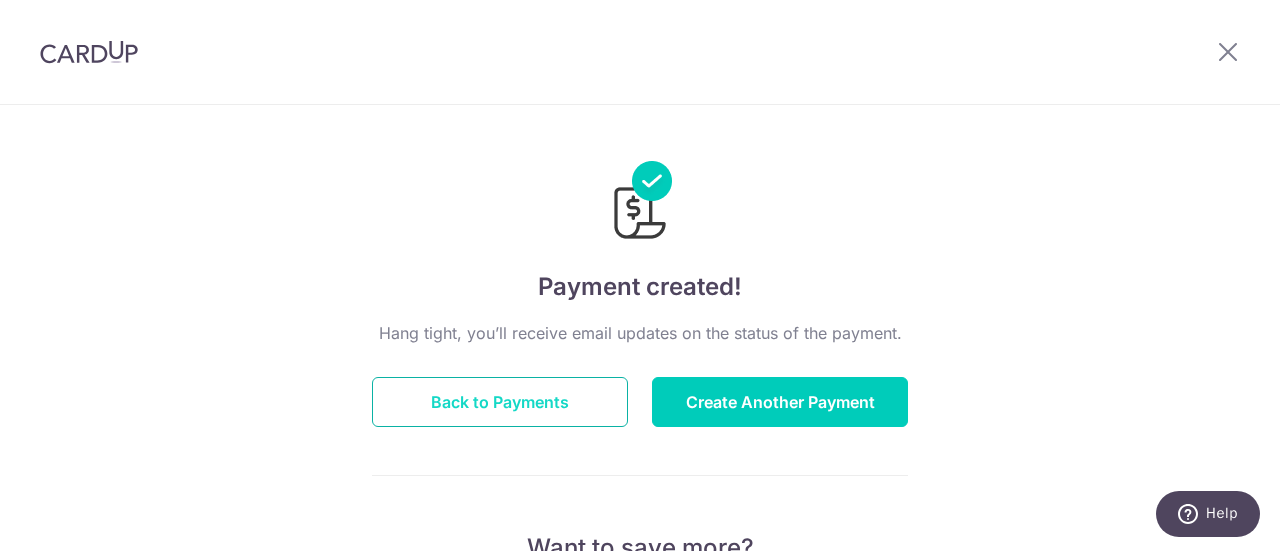 click on "Back to Payments" at bounding box center (500, 402) 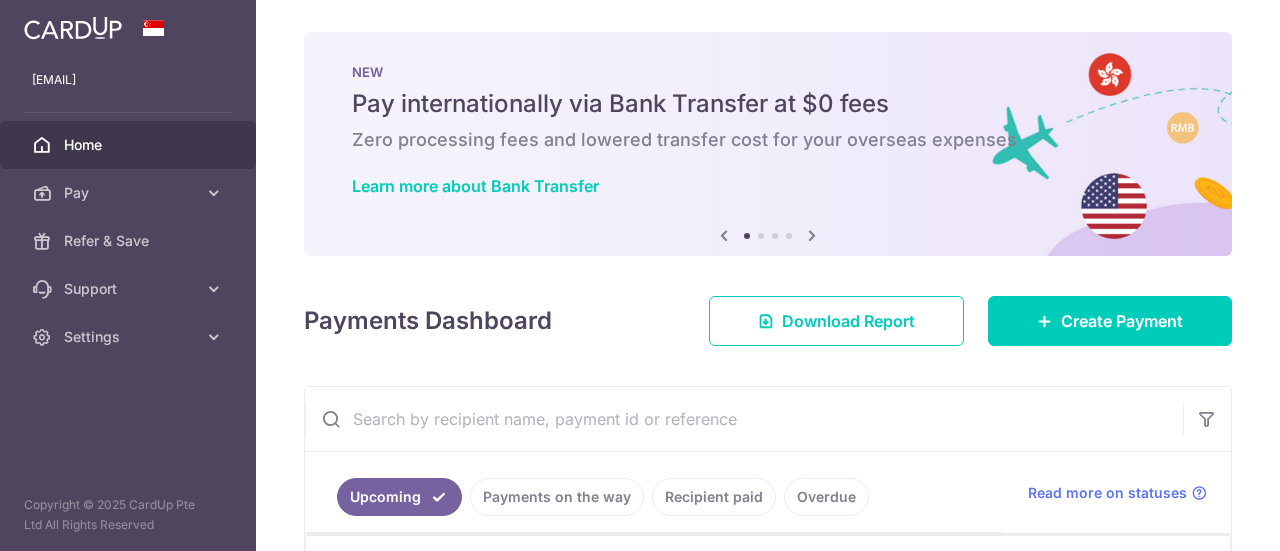 scroll, scrollTop: 0, scrollLeft: 0, axis: both 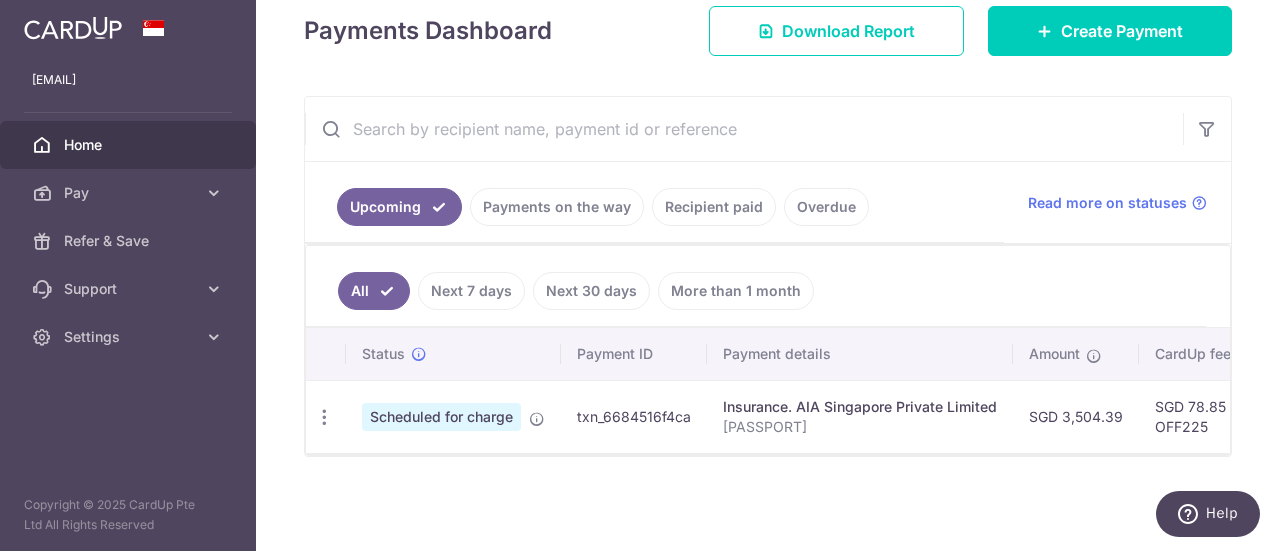 click on "Home" at bounding box center [128, 145] 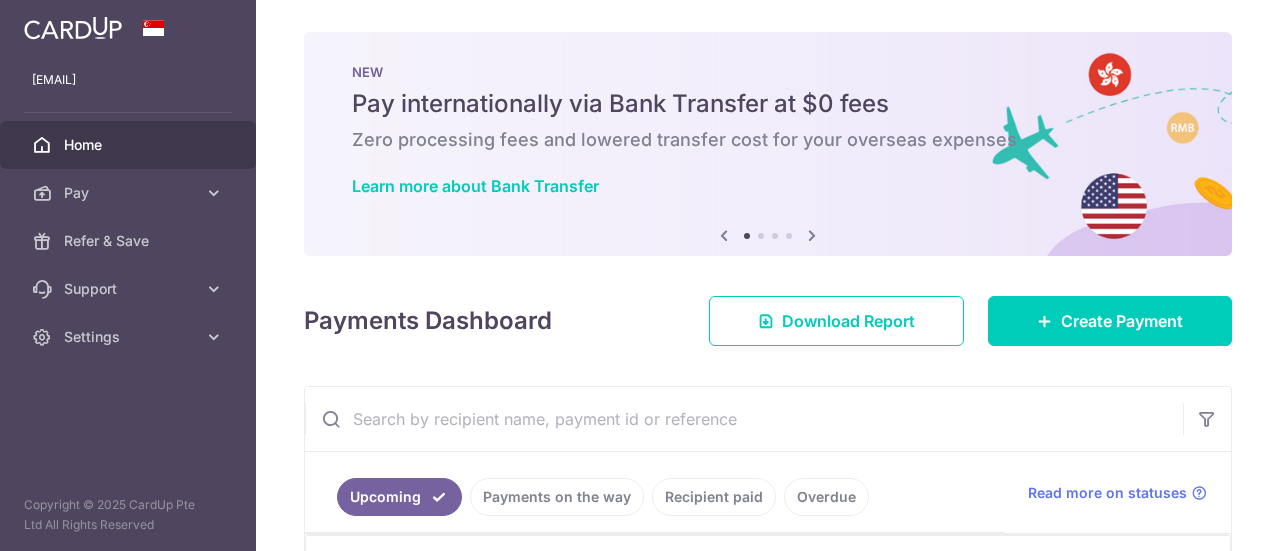 scroll, scrollTop: 0, scrollLeft: 0, axis: both 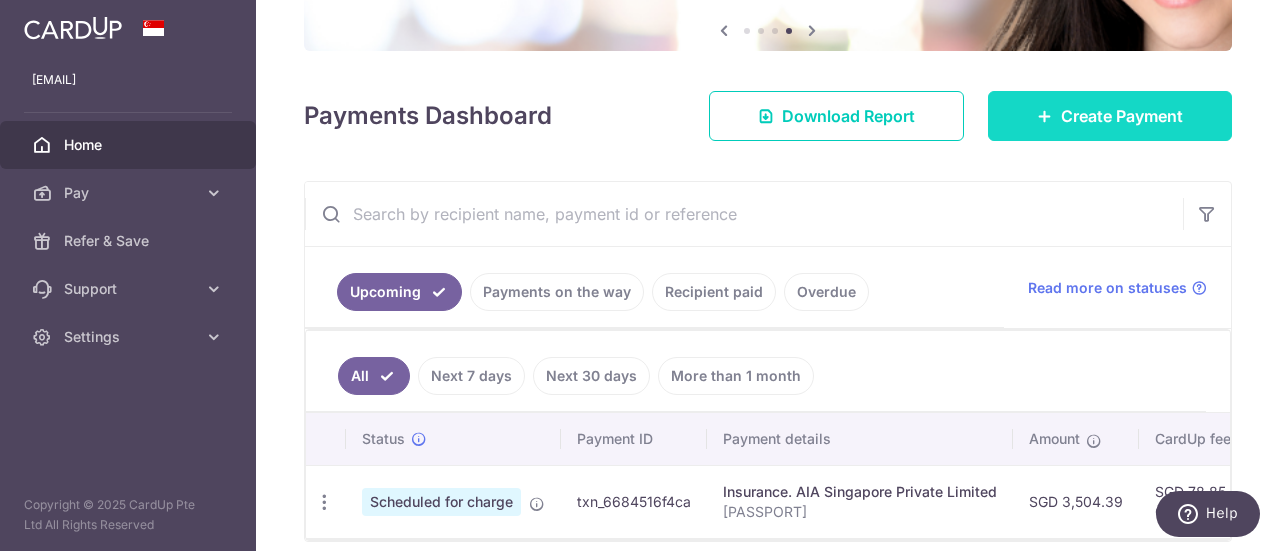 click on "Create Payment" at bounding box center [1110, 116] 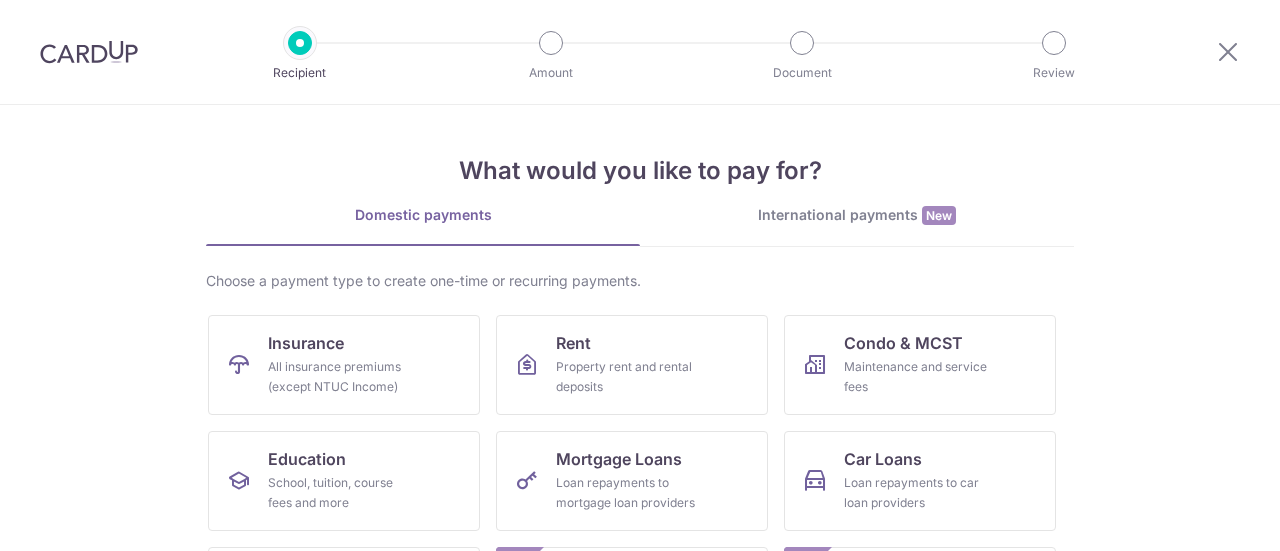 scroll, scrollTop: 0, scrollLeft: 0, axis: both 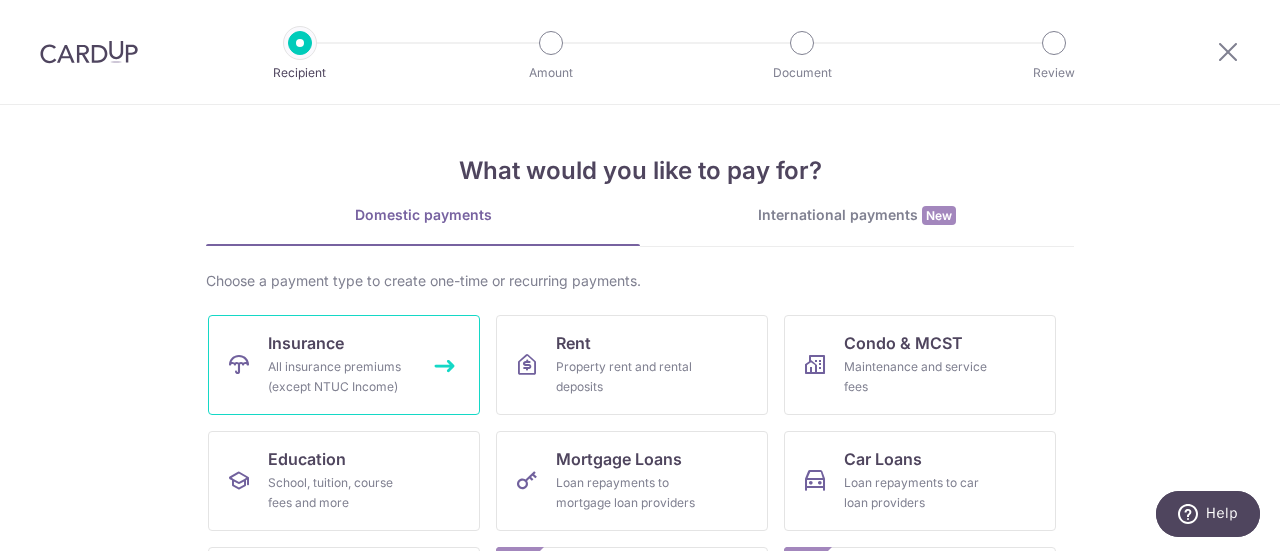 click on "Insurance All insurance premiums (except NTUC Income)" at bounding box center (344, 365) 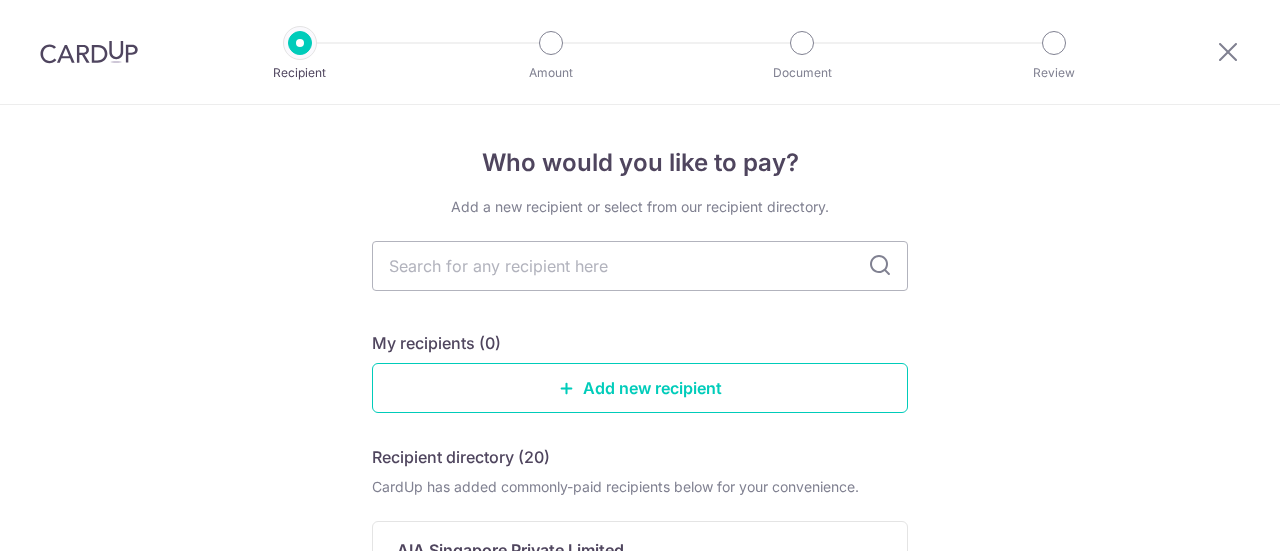 scroll, scrollTop: 0, scrollLeft: 0, axis: both 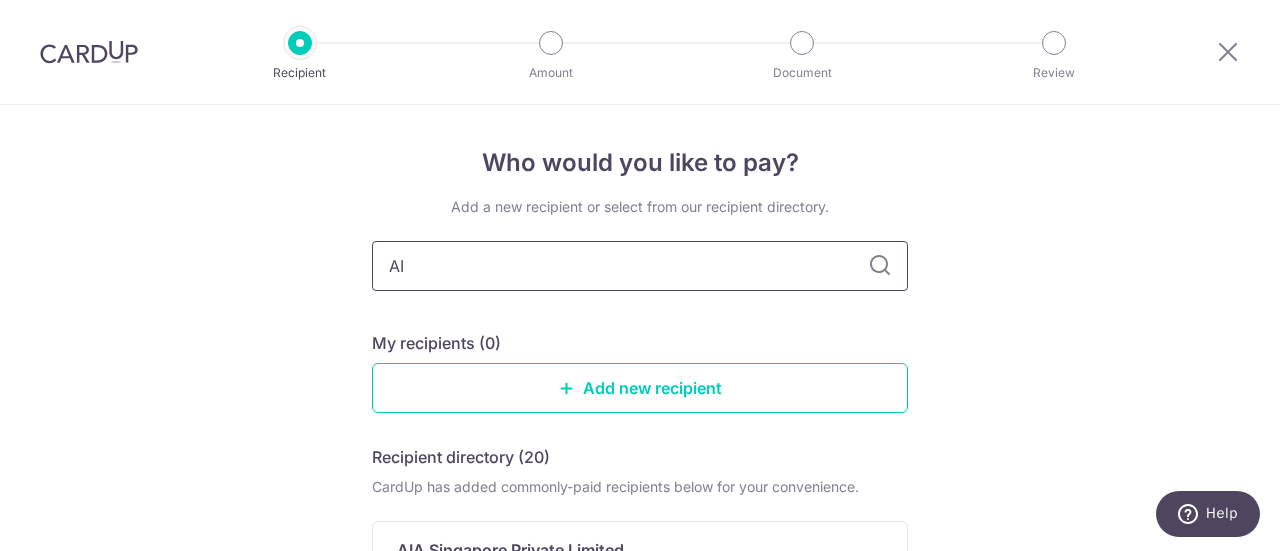 type on "AIA" 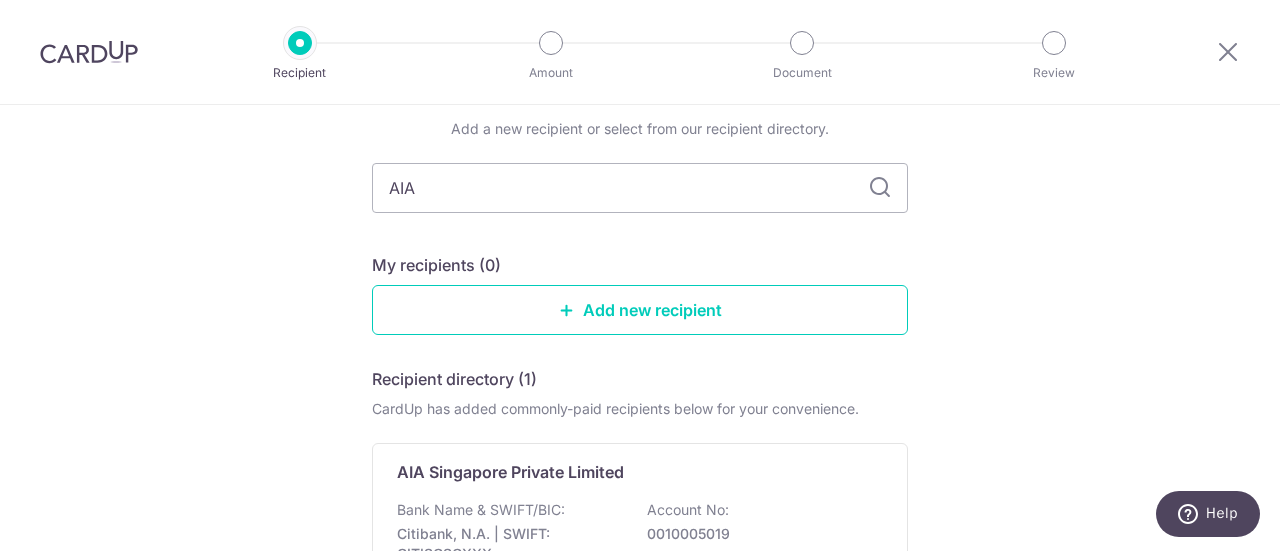 scroll, scrollTop: 79, scrollLeft: 0, axis: vertical 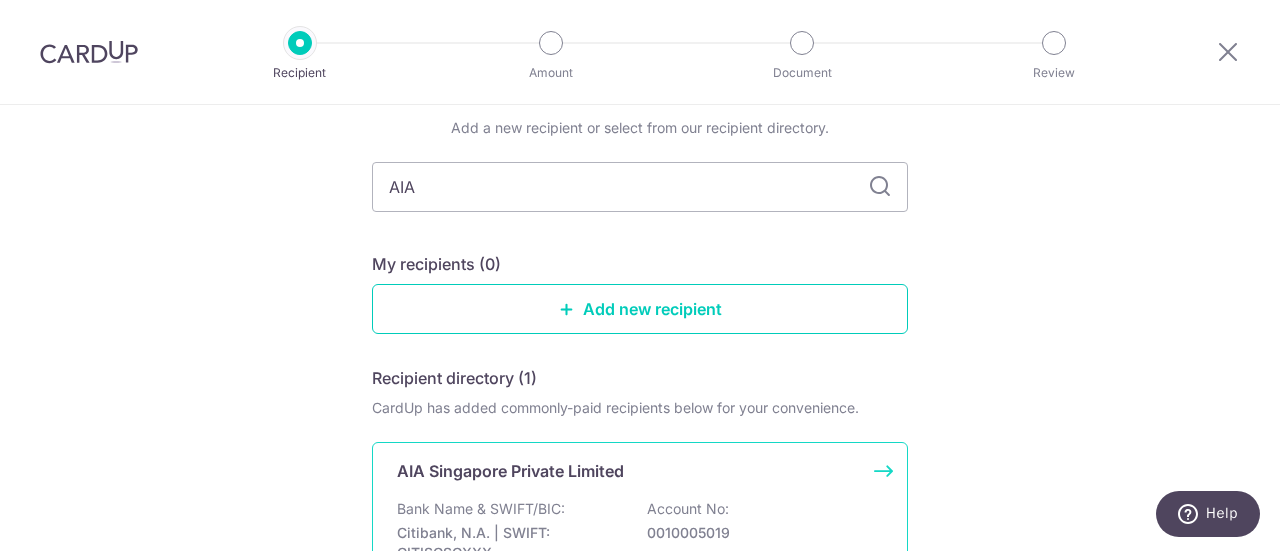 click on "AIA Singapore Private Limited" at bounding box center [510, 471] 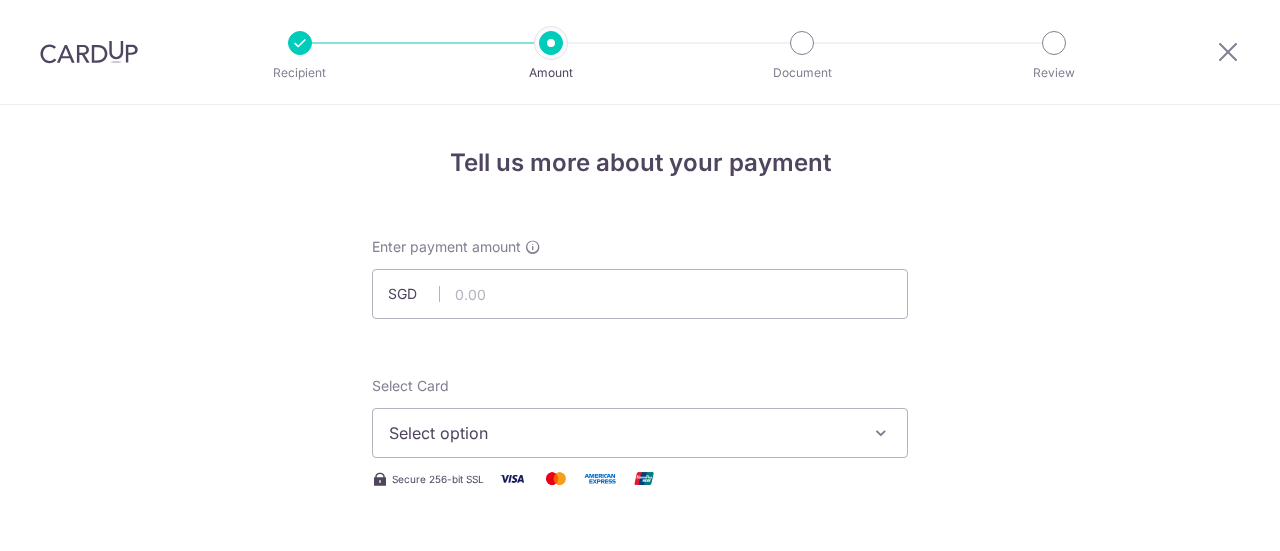scroll, scrollTop: 0, scrollLeft: 0, axis: both 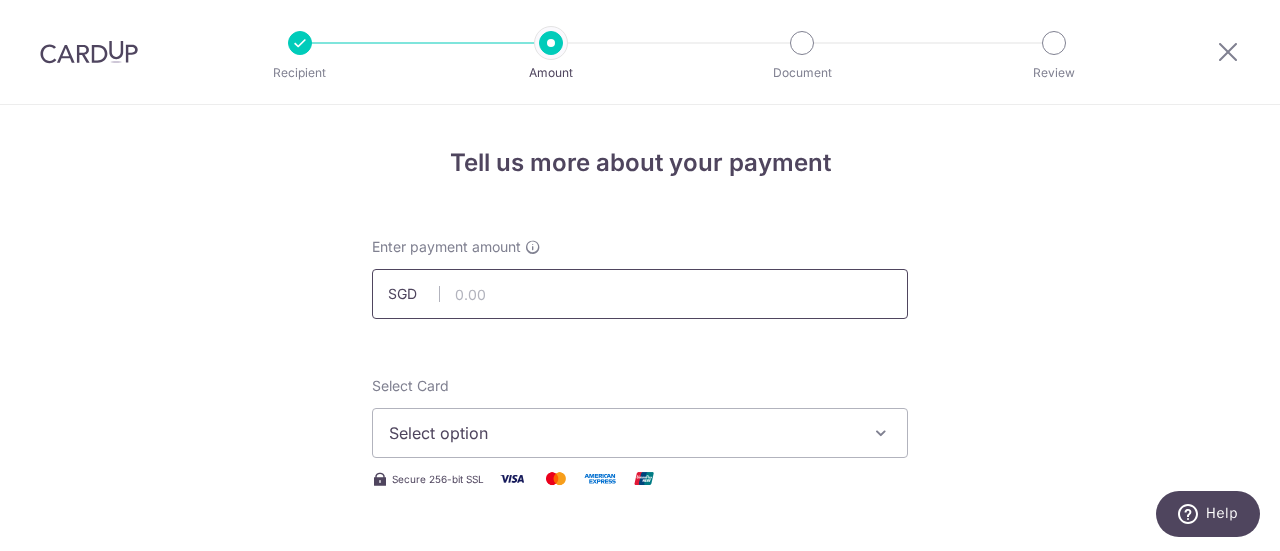 click at bounding box center [640, 294] 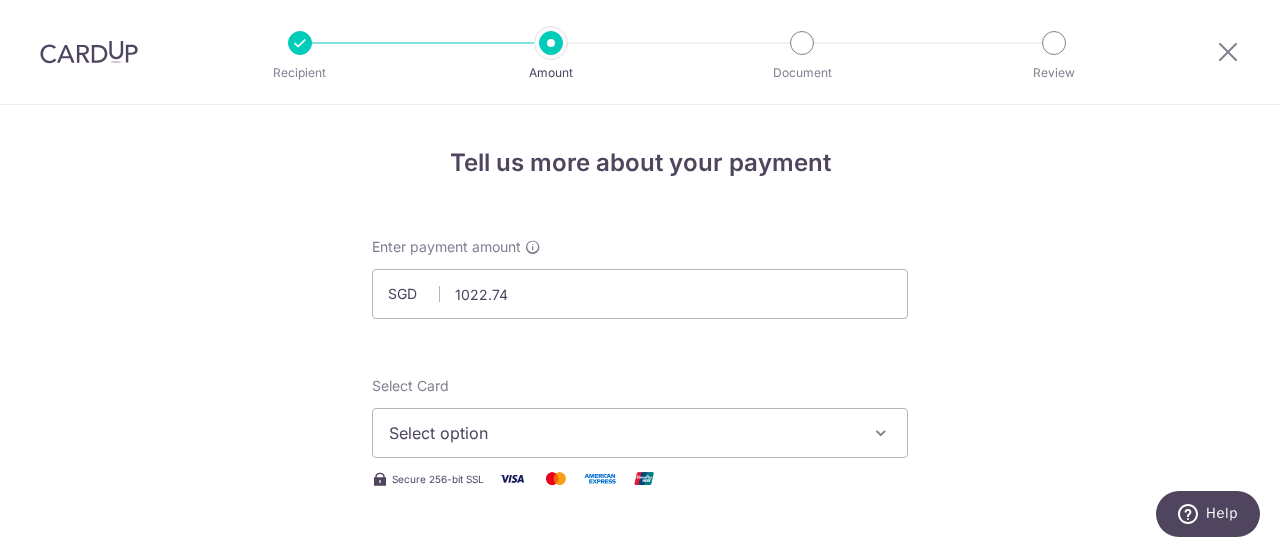 type on "1,022.74" 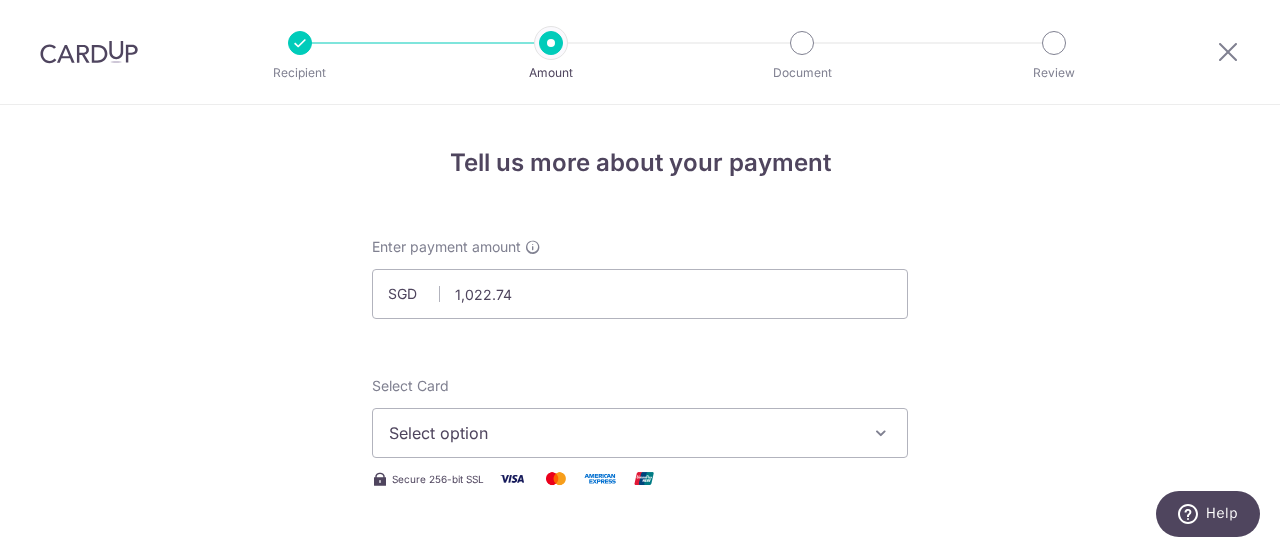 click on "Enter payment amount
SGD
1,022.74
1022.74
Select Card
Select option
Add credit card
Your Cards
**** 0028
**** 3125
Secure 256-bit SSL
Text
New card details
Card
Secure 256-bit SSL" at bounding box center (640, 1028) 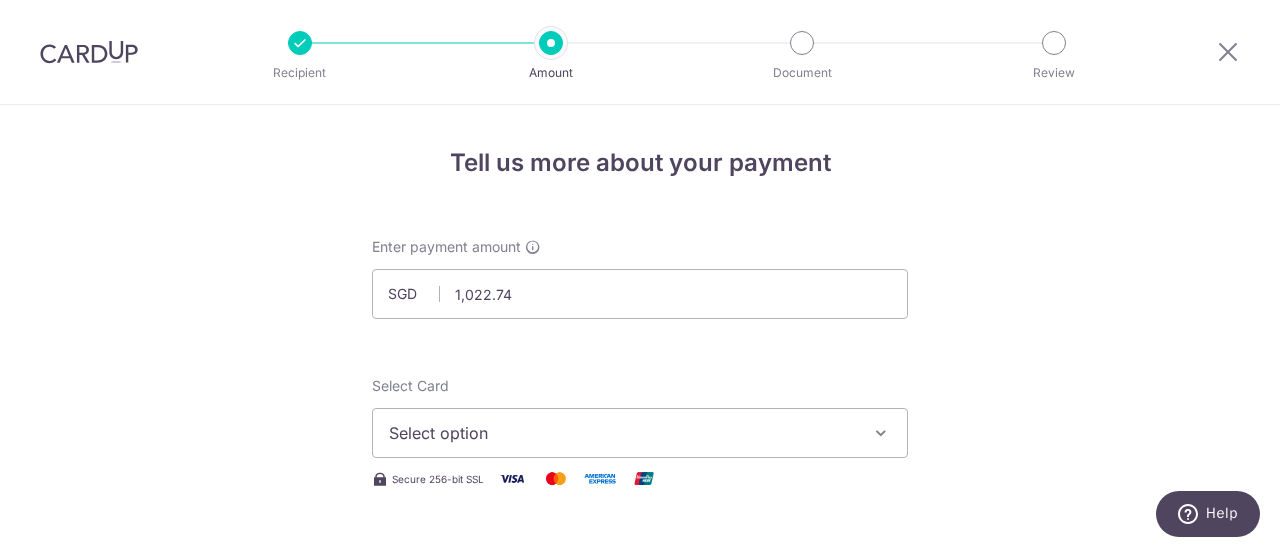 click on "Select option" at bounding box center (622, 433) 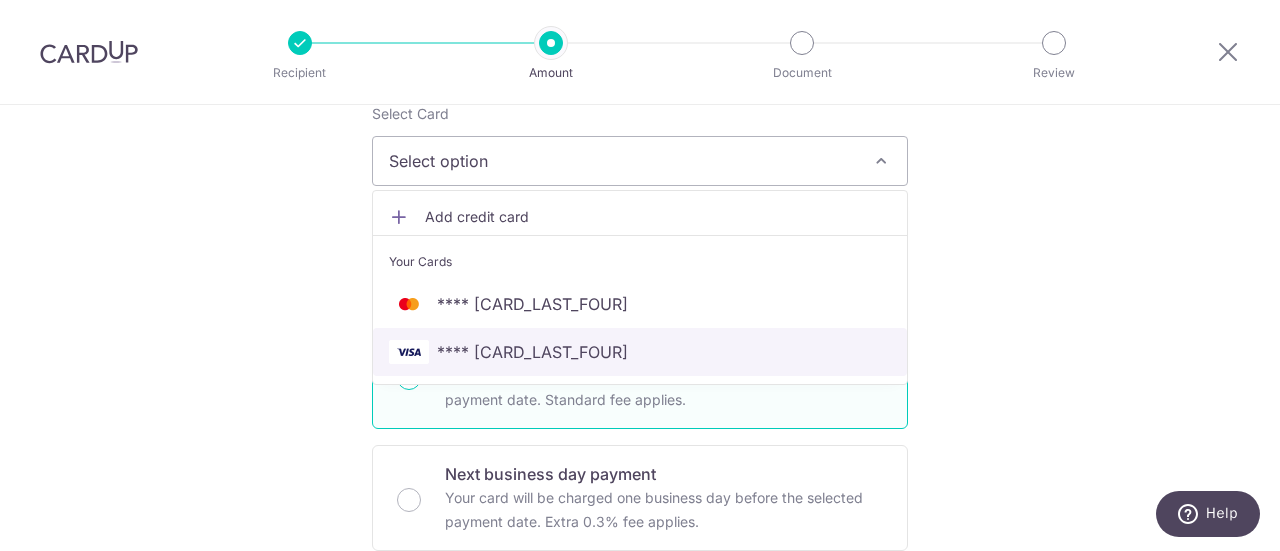 click on "**** [NUMBER]" at bounding box center (532, 352) 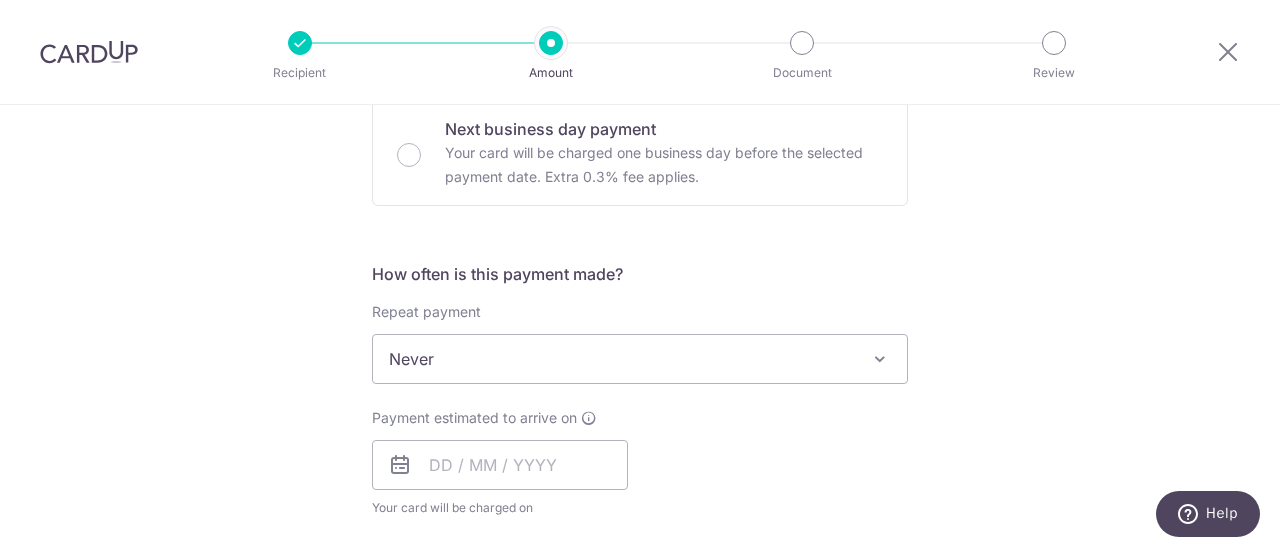 scroll, scrollTop: 618, scrollLeft: 0, axis: vertical 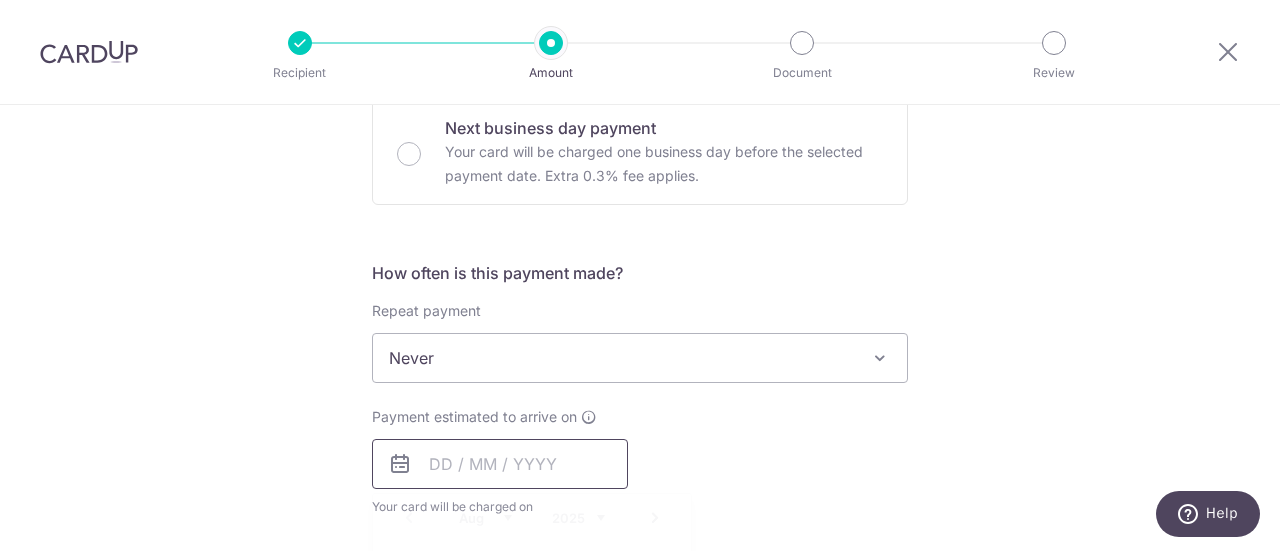 click at bounding box center [500, 464] 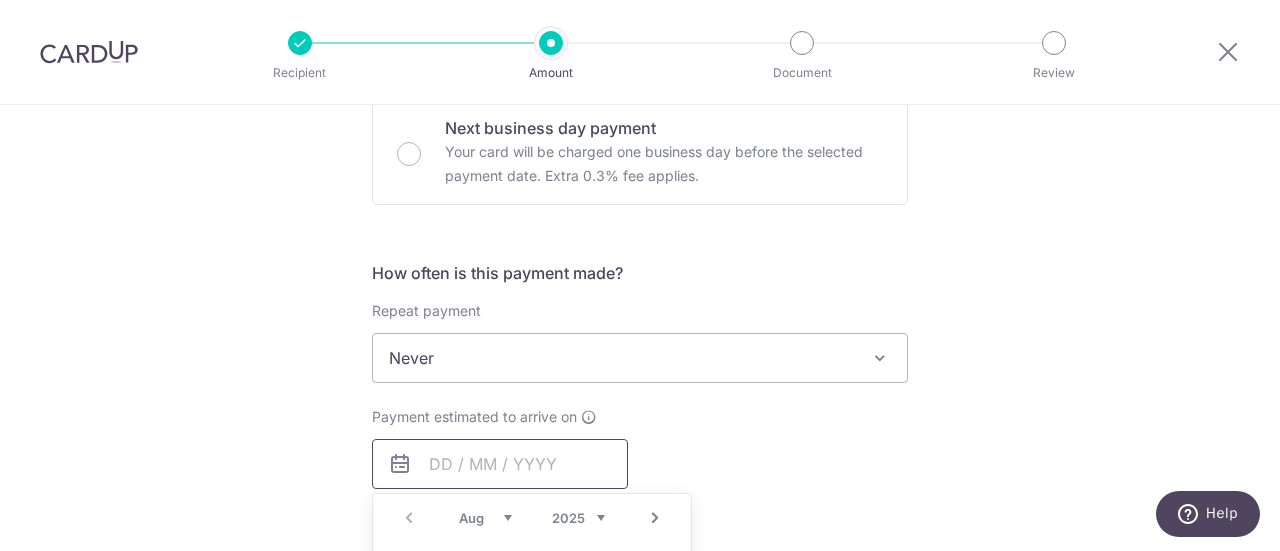 scroll, scrollTop: 850, scrollLeft: 0, axis: vertical 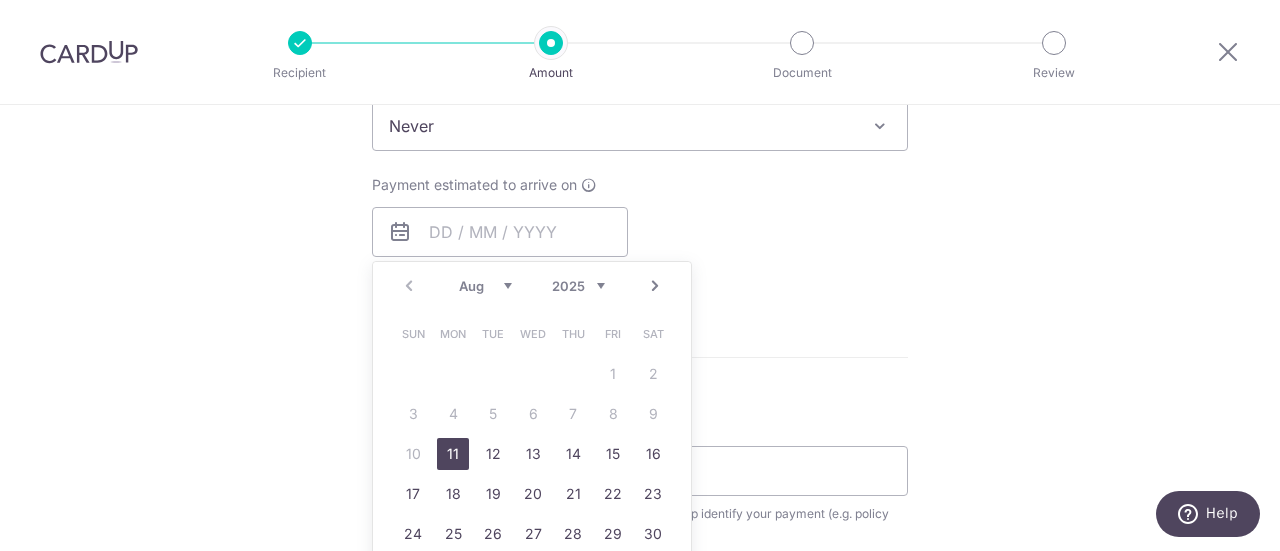 click on "11" at bounding box center [453, 454] 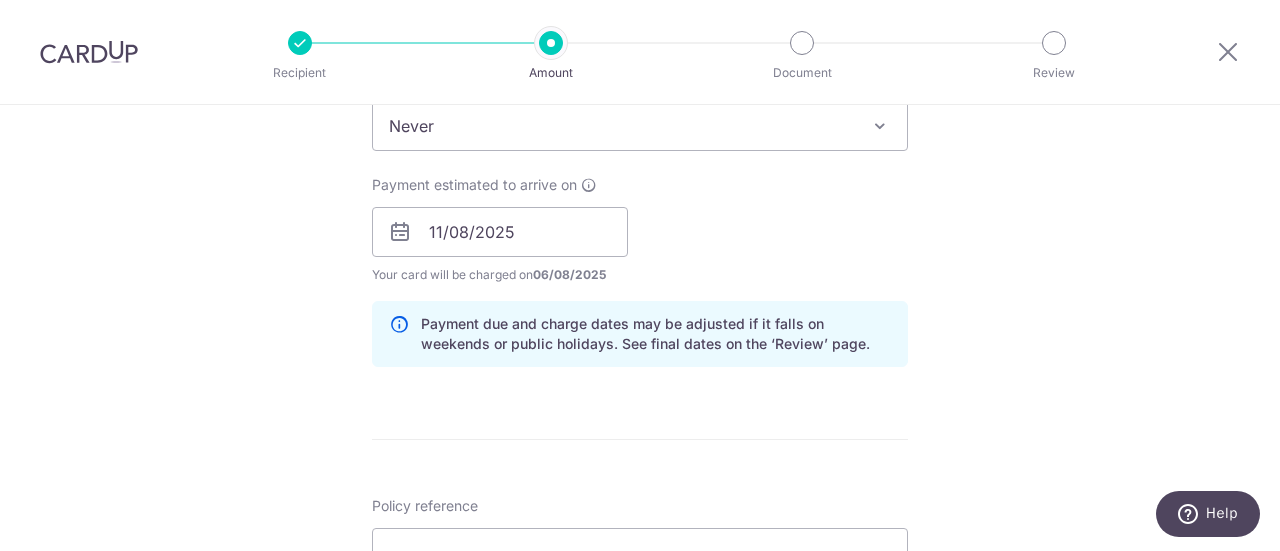 scroll, scrollTop: 1012, scrollLeft: 0, axis: vertical 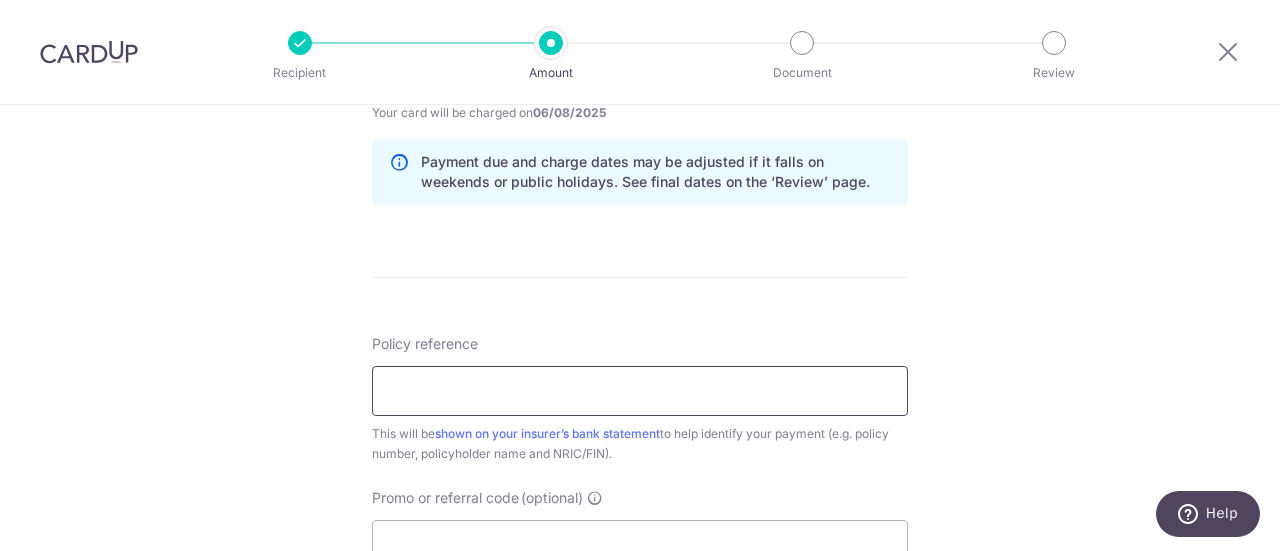 click on "Policy reference" at bounding box center (640, 391) 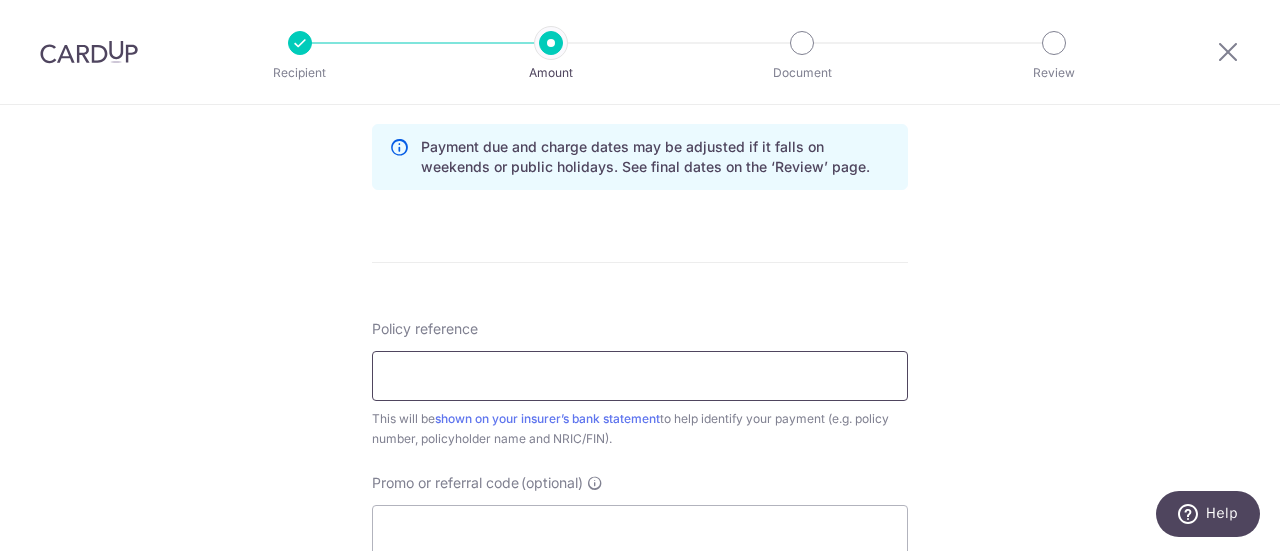 scroll, scrollTop: 1028, scrollLeft: 0, axis: vertical 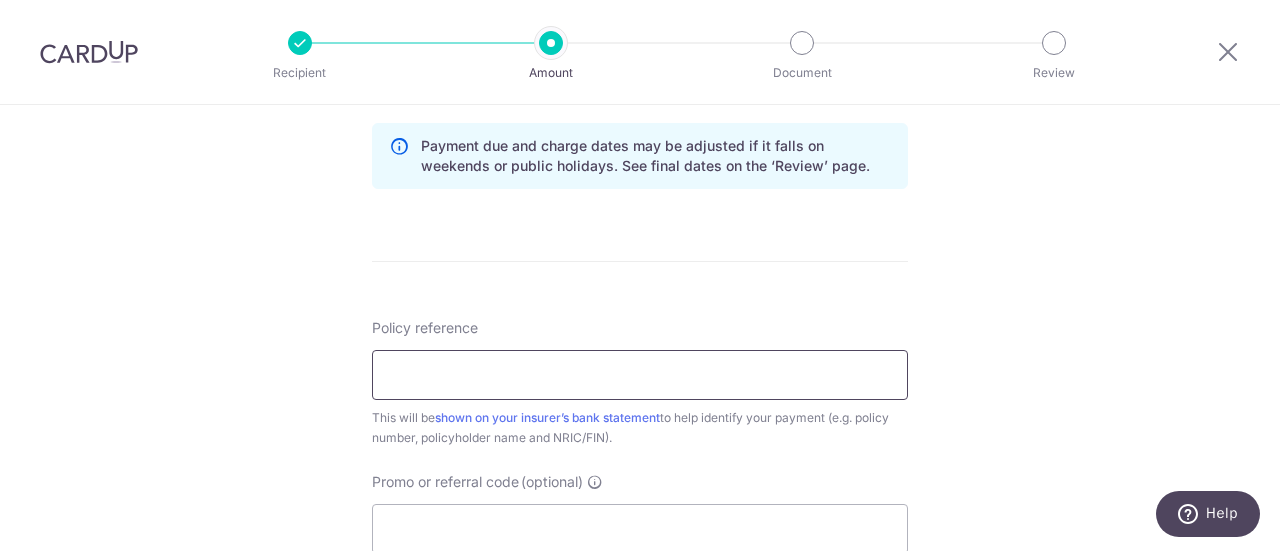 type on "H237300670, E237300670" 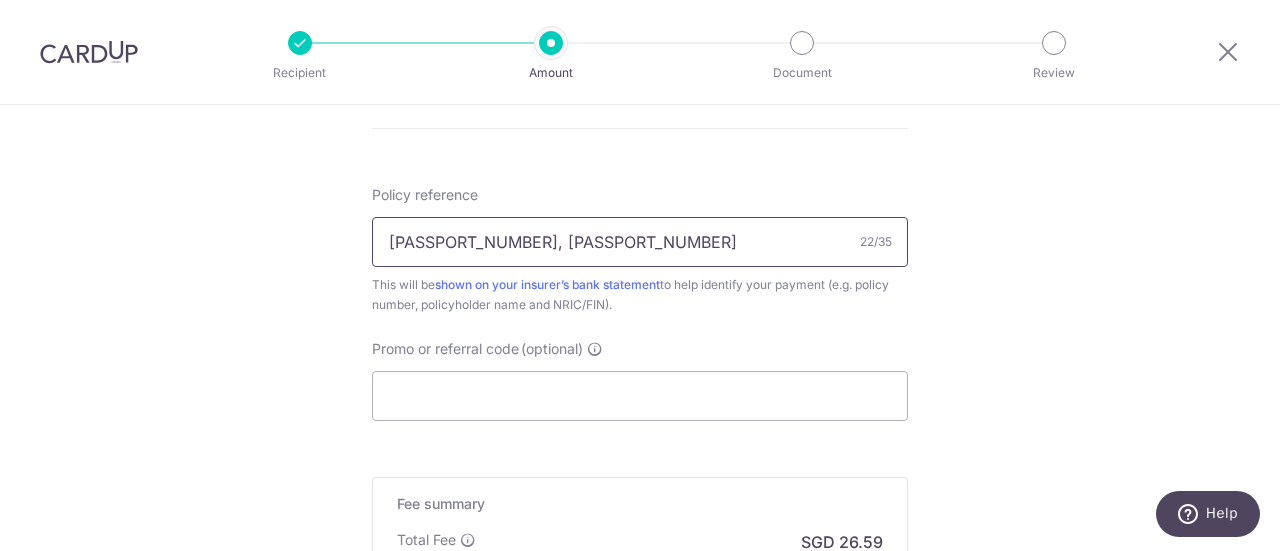 scroll, scrollTop: 1225, scrollLeft: 0, axis: vertical 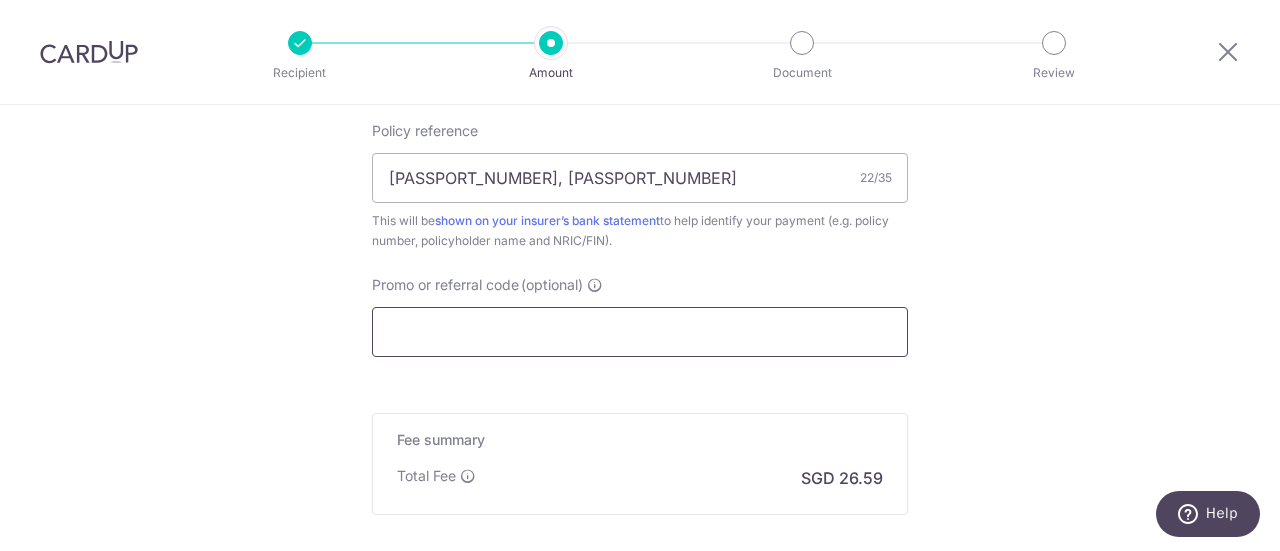 click on "Promo or referral code
(optional)" at bounding box center (640, 332) 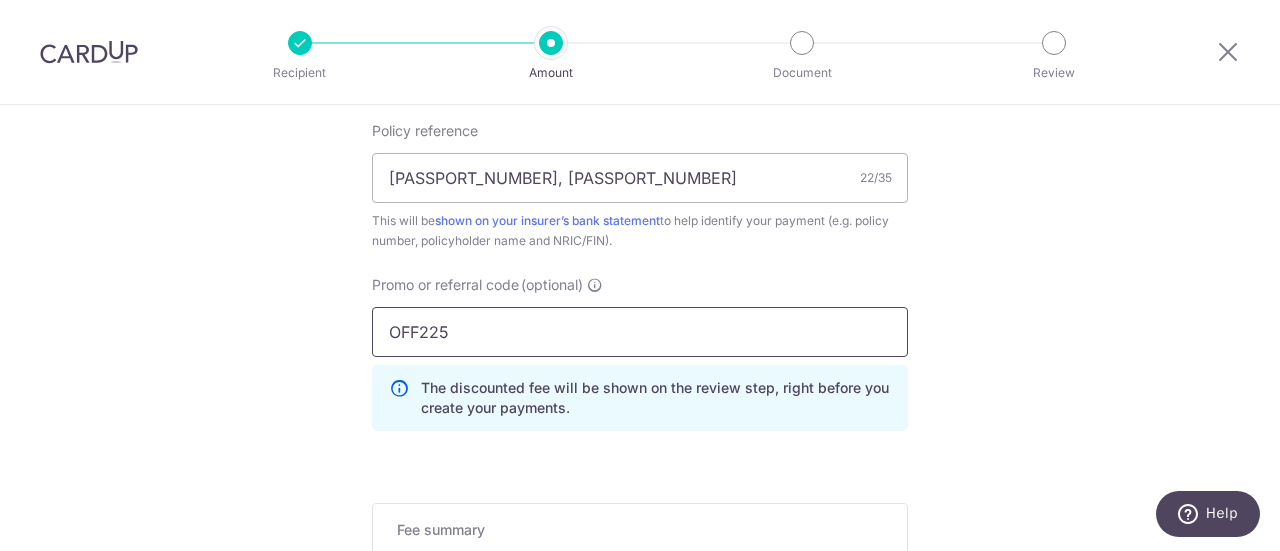 type on "OFF225" 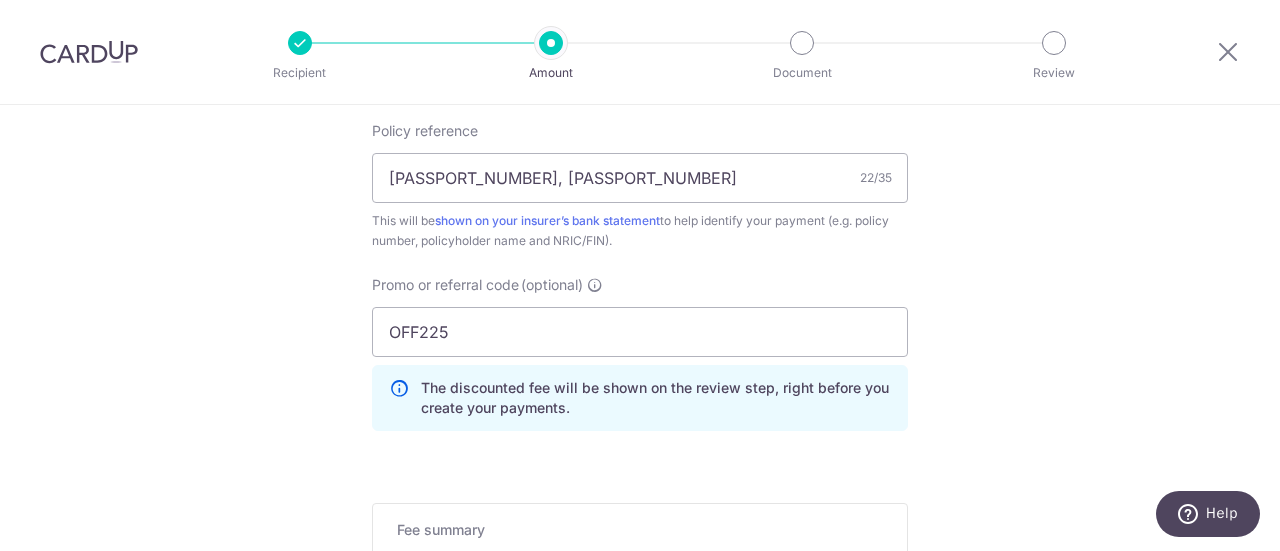 click on "Tell us more about your payment
Enter payment amount
SGD
1,022.74
1022.74
Select Card
**** 3125
Add credit card
Your Cards
**** 0028
**** 3125
Secure 256-bit SSL
Text
New card details
Card
Secure 256-bit SSL" at bounding box center [640, -130] 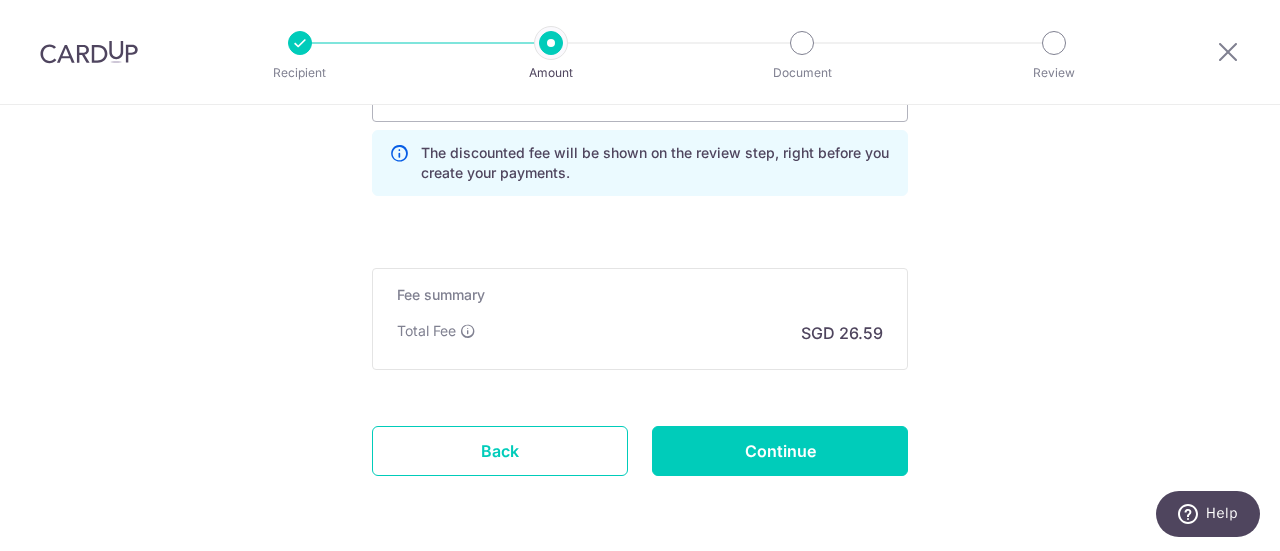scroll, scrollTop: 1474, scrollLeft: 0, axis: vertical 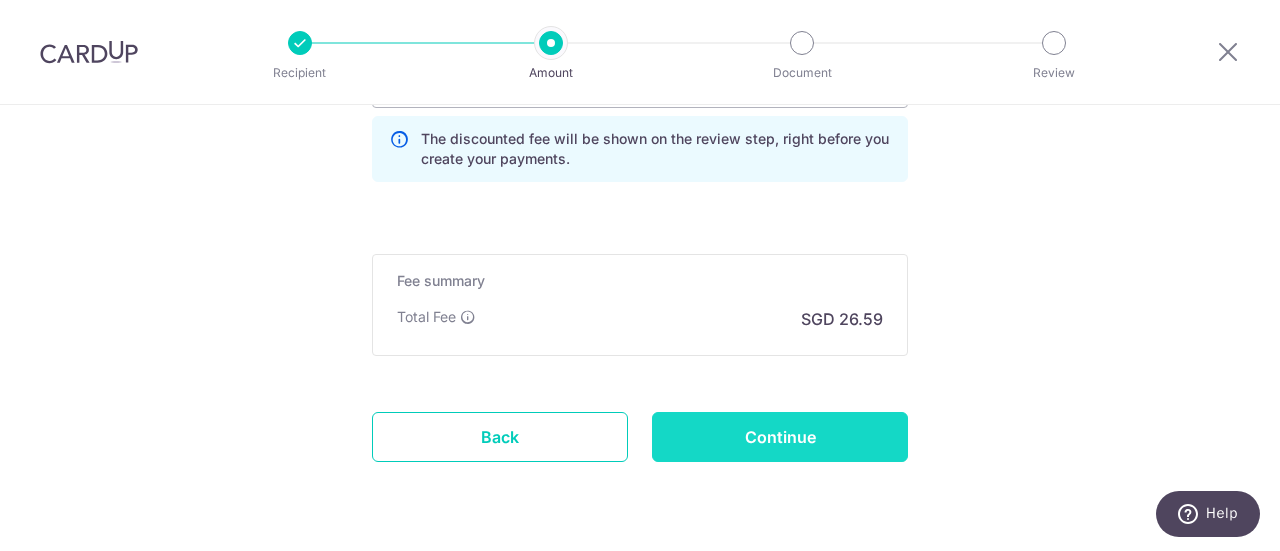 click on "Continue" at bounding box center (780, 437) 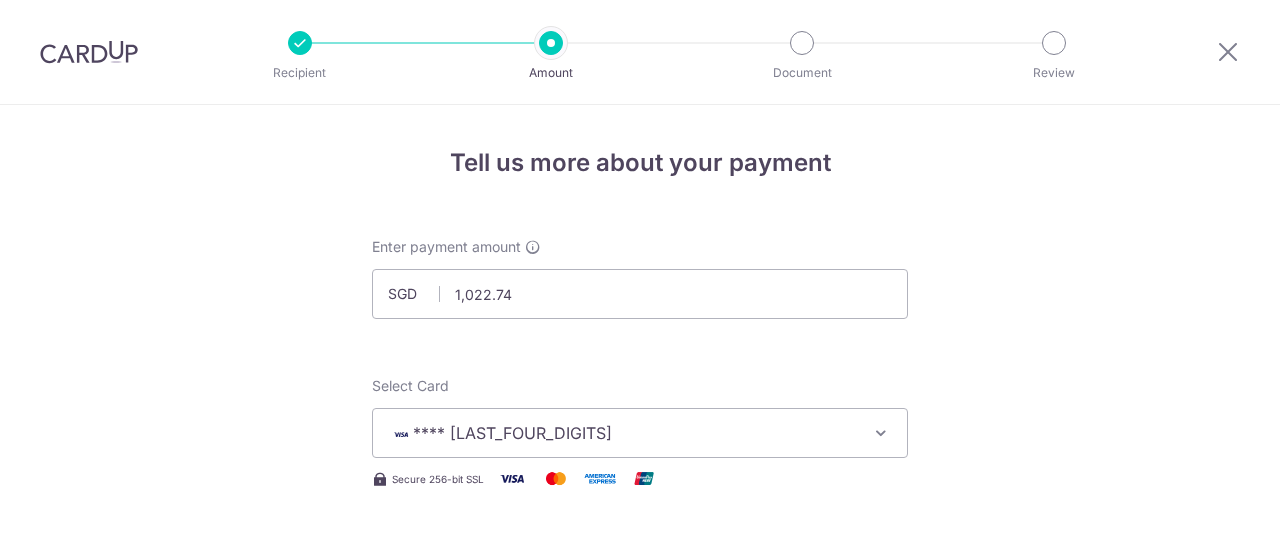 scroll, scrollTop: 0, scrollLeft: 0, axis: both 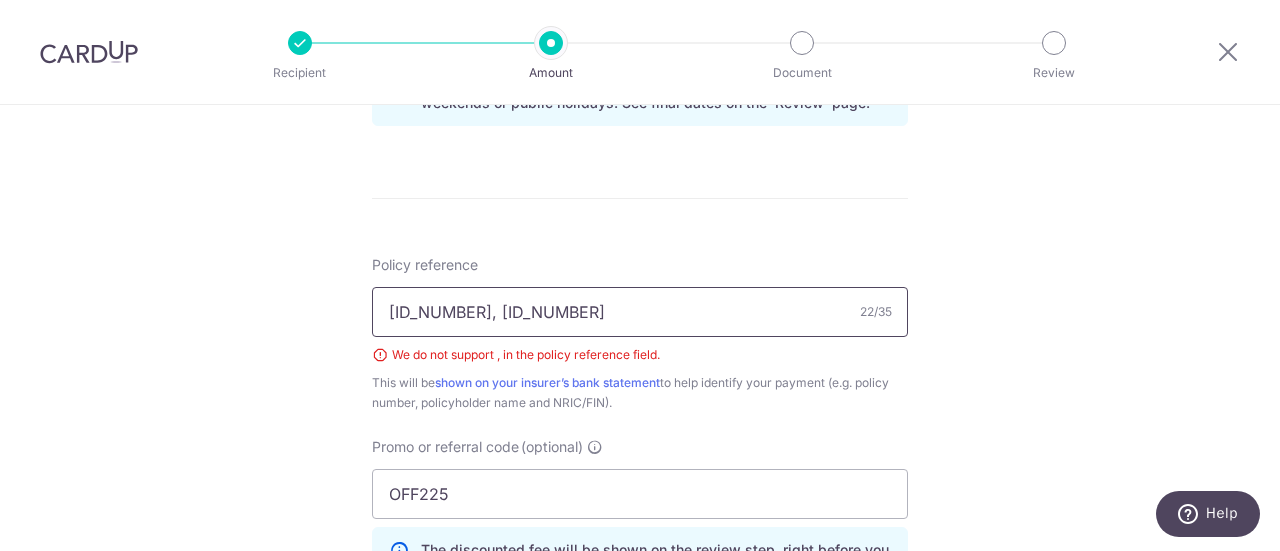 drag, startPoint x: 493, startPoint y: 311, endPoint x: 266, endPoint y: 272, distance: 230.32585 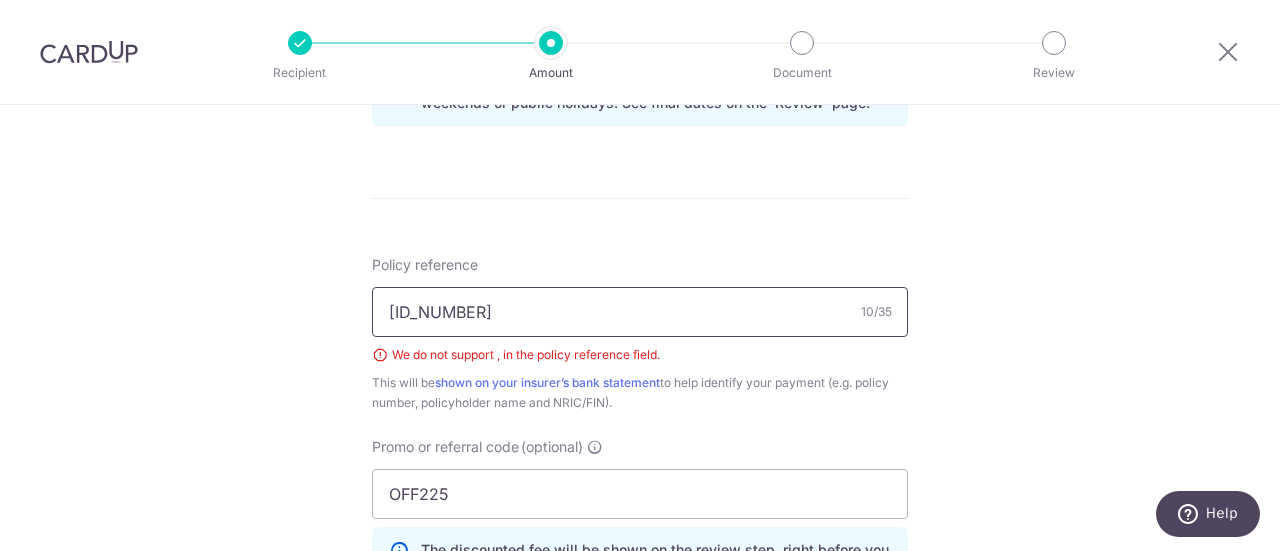 click on "[NUMBER]" at bounding box center [640, 312] 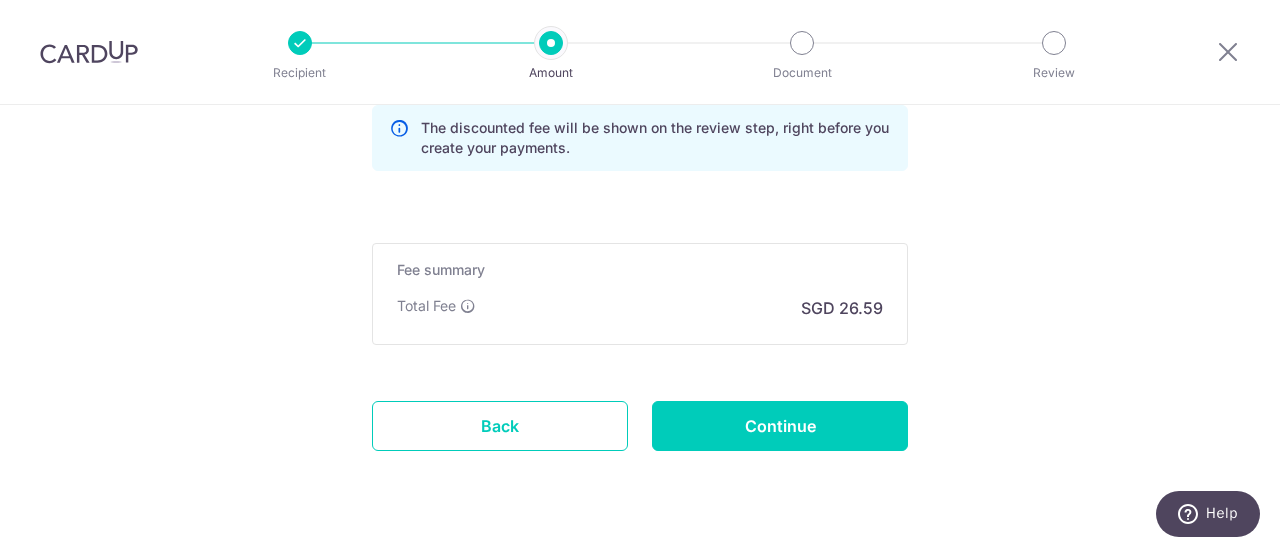 scroll, scrollTop: 1557, scrollLeft: 0, axis: vertical 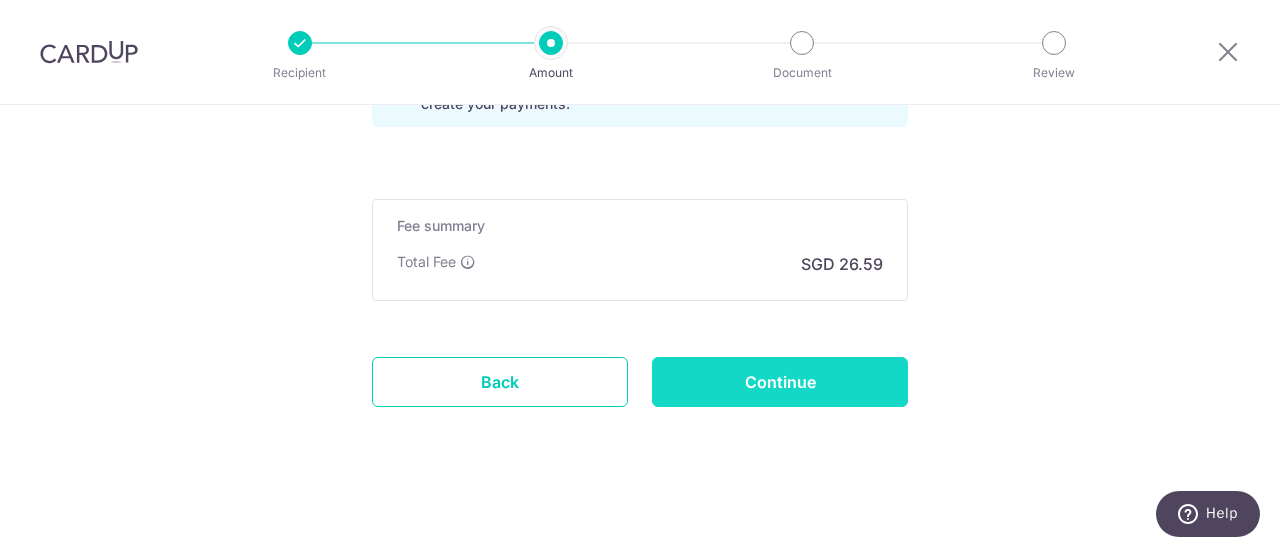 type on "[NUMBER]" 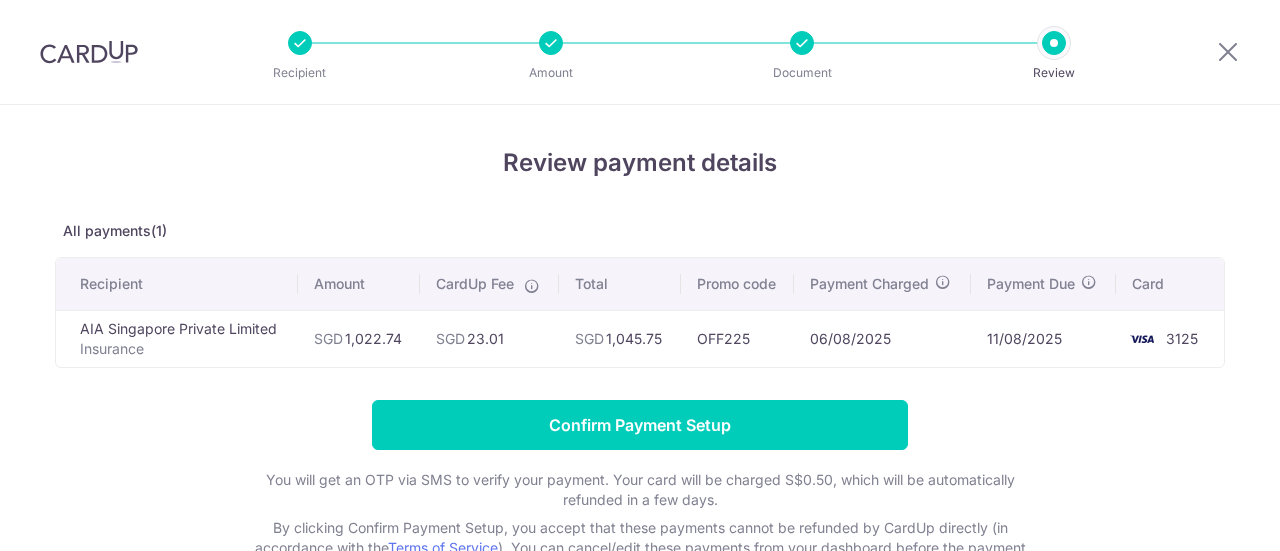 scroll, scrollTop: 0, scrollLeft: 0, axis: both 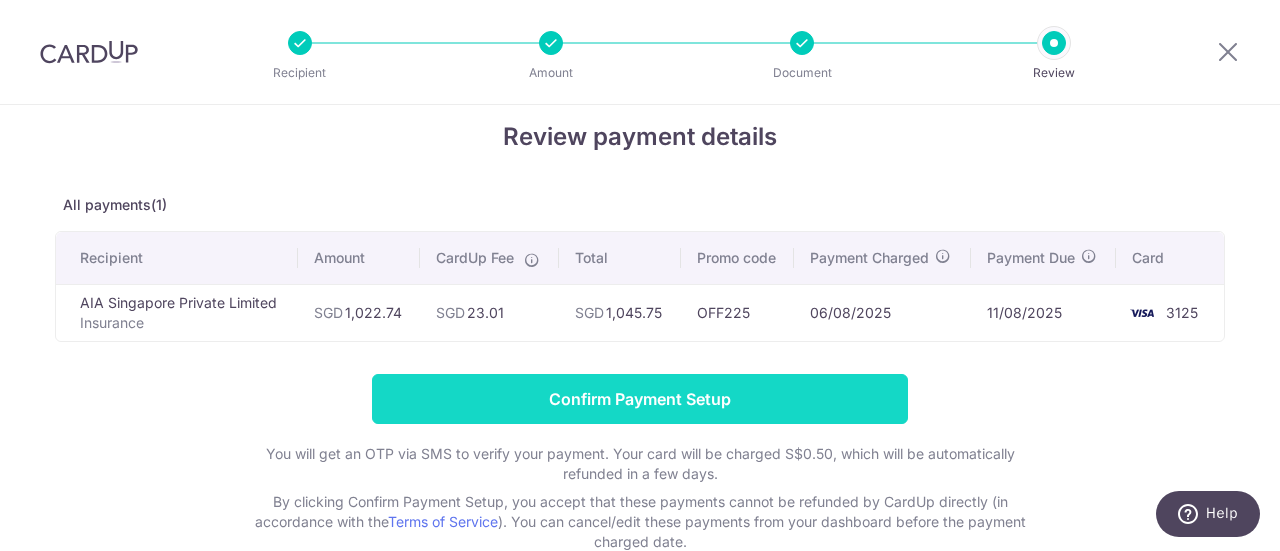 click on "Confirm Payment Setup" at bounding box center (640, 399) 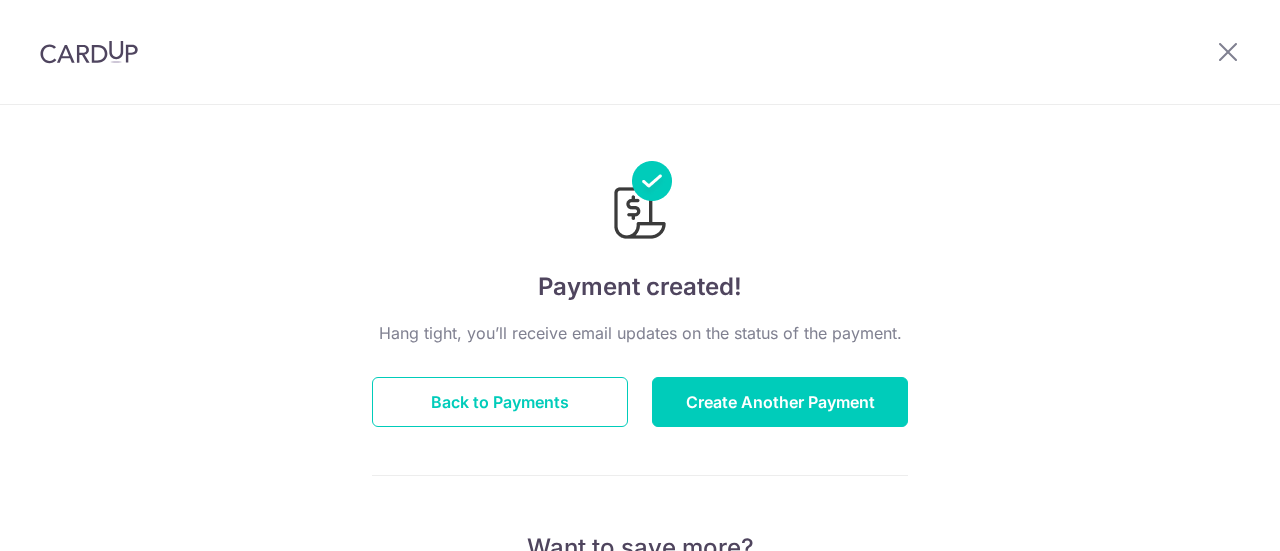 scroll, scrollTop: 0, scrollLeft: 0, axis: both 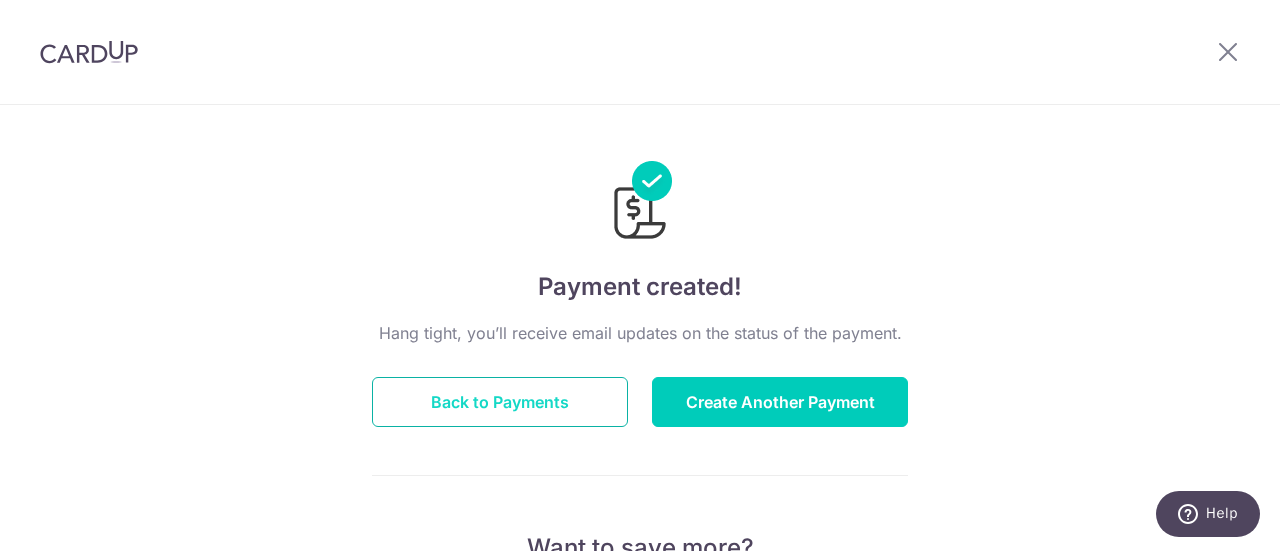 click on "Back to Payments" at bounding box center [500, 402] 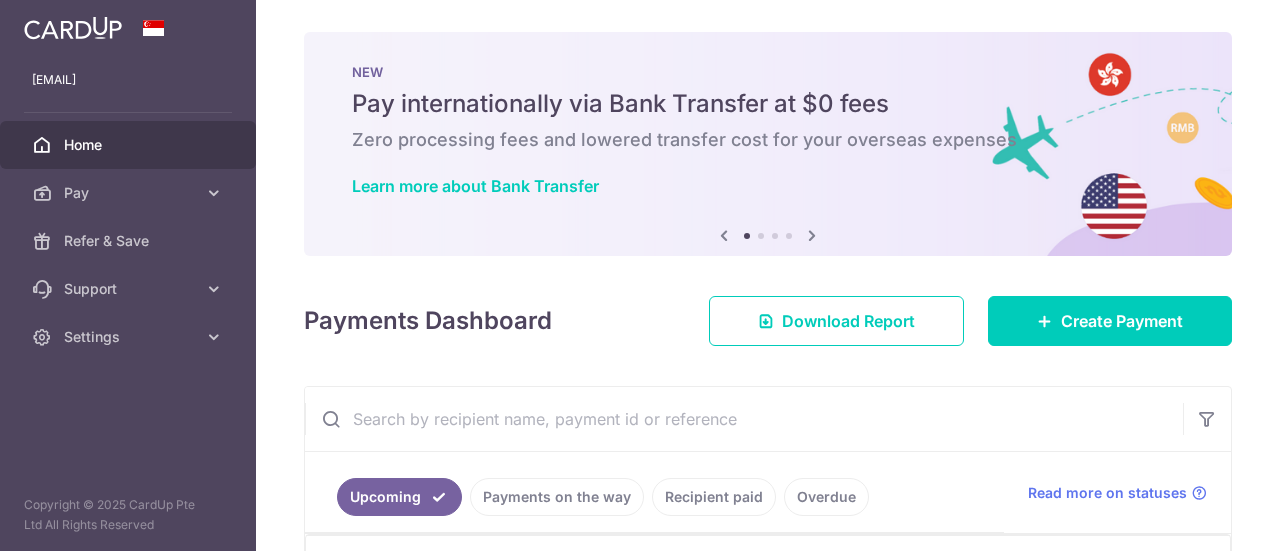 scroll, scrollTop: 0, scrollLeft: 0, axis: both 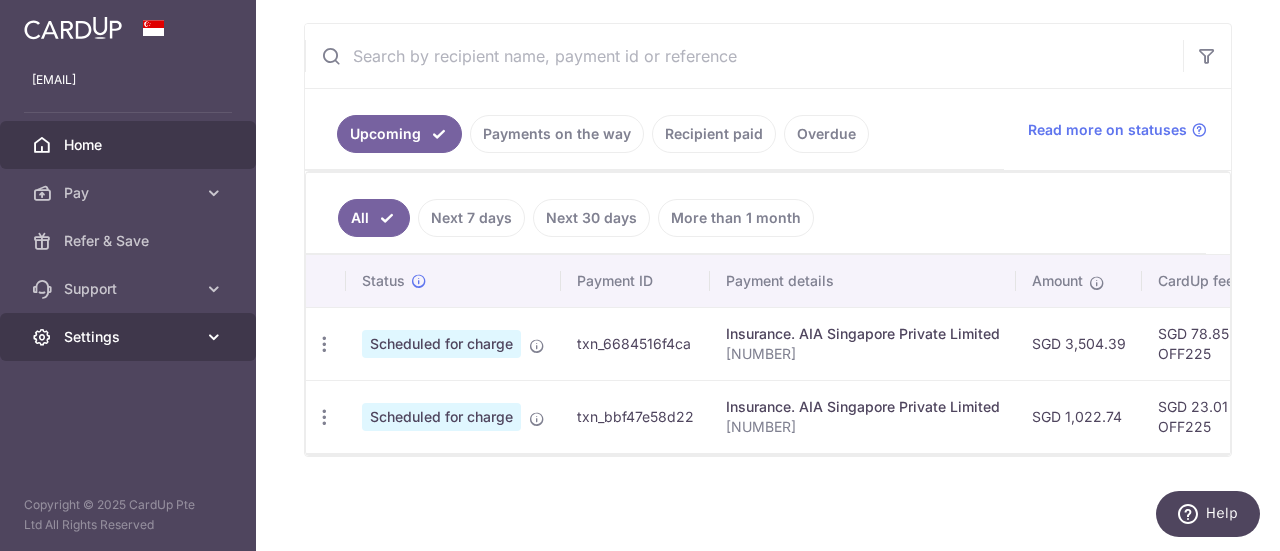 click on "Settings" at bounding box center (130, 337) 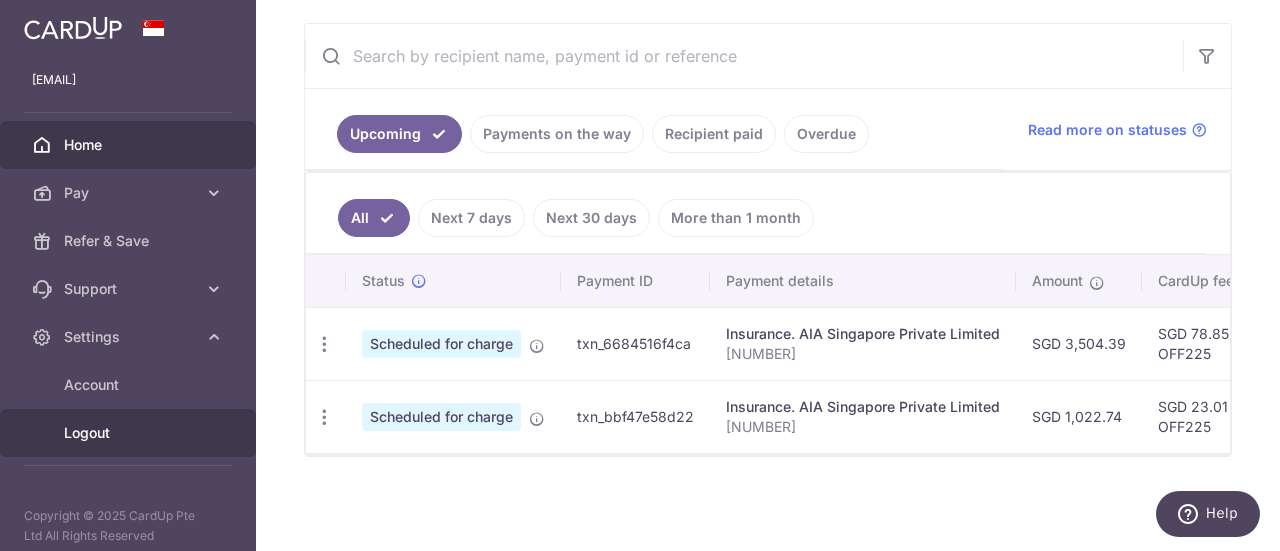 click on "Logout" at bounding box center [130, 433] 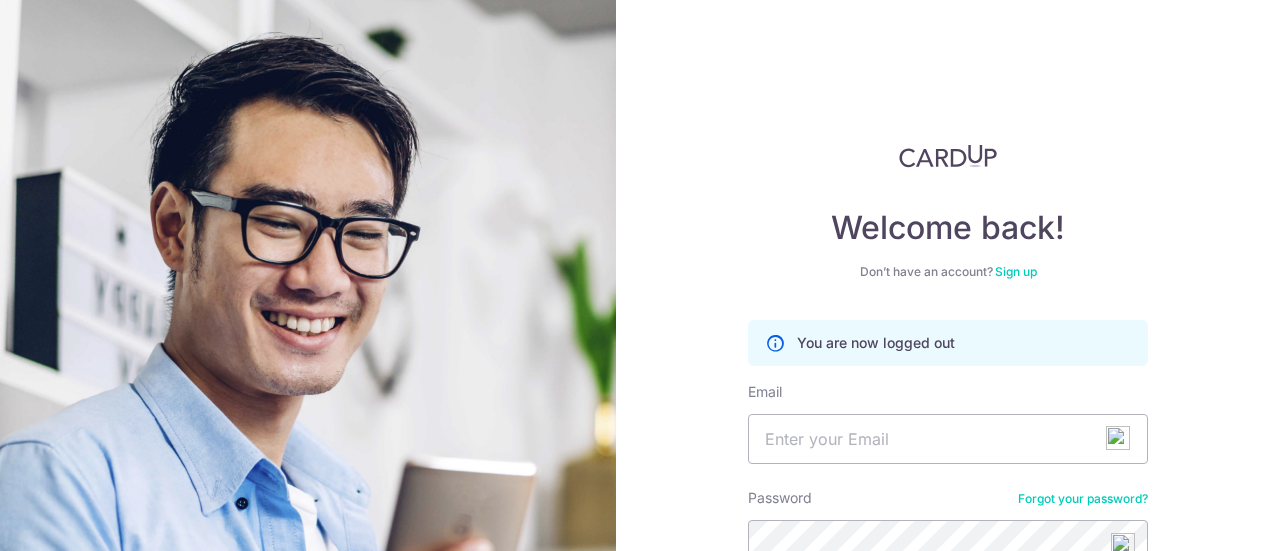 scroll, scrollTop: 0, scrollLeft: 0, axis: both 